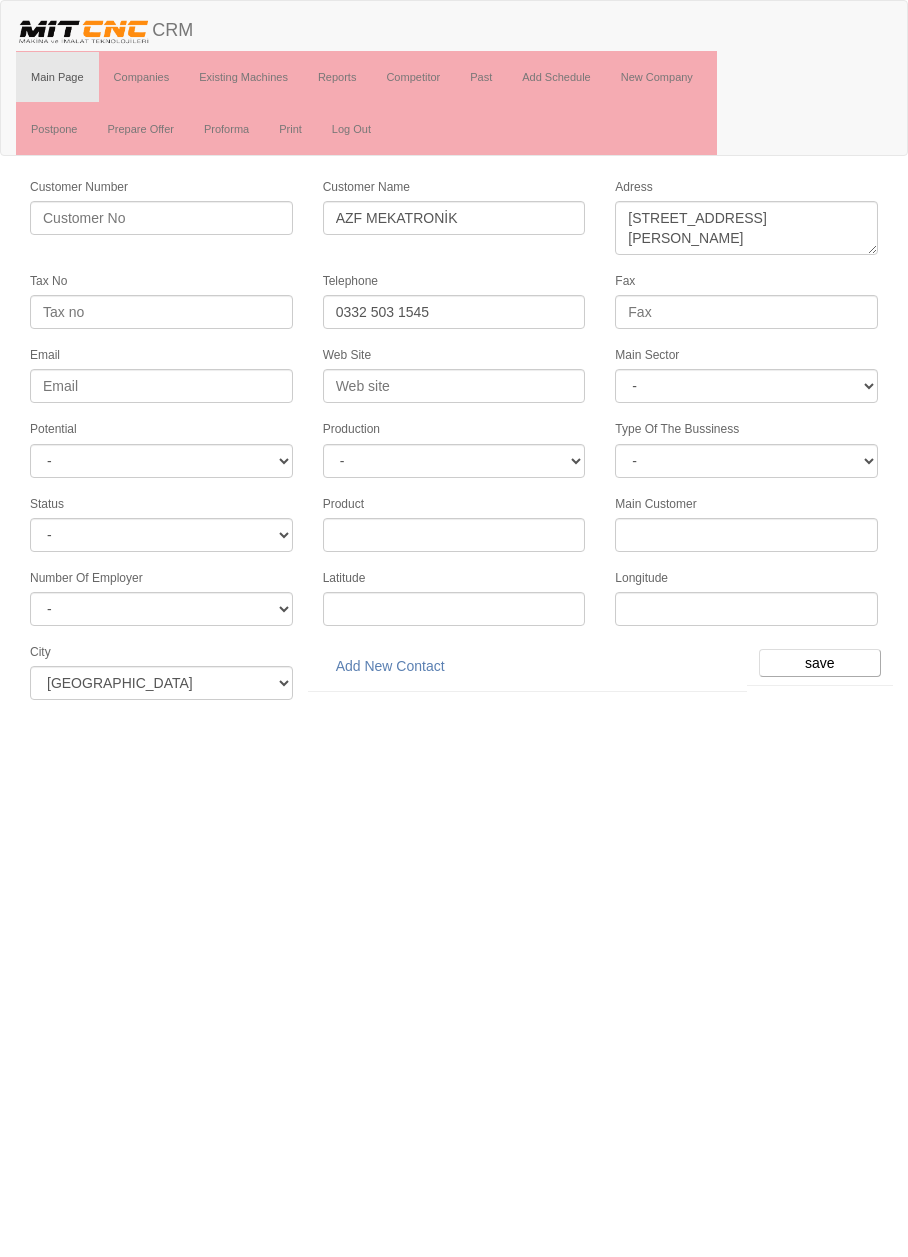 scroll, scrollTop: 0, scrollLeft: 0, axis: both 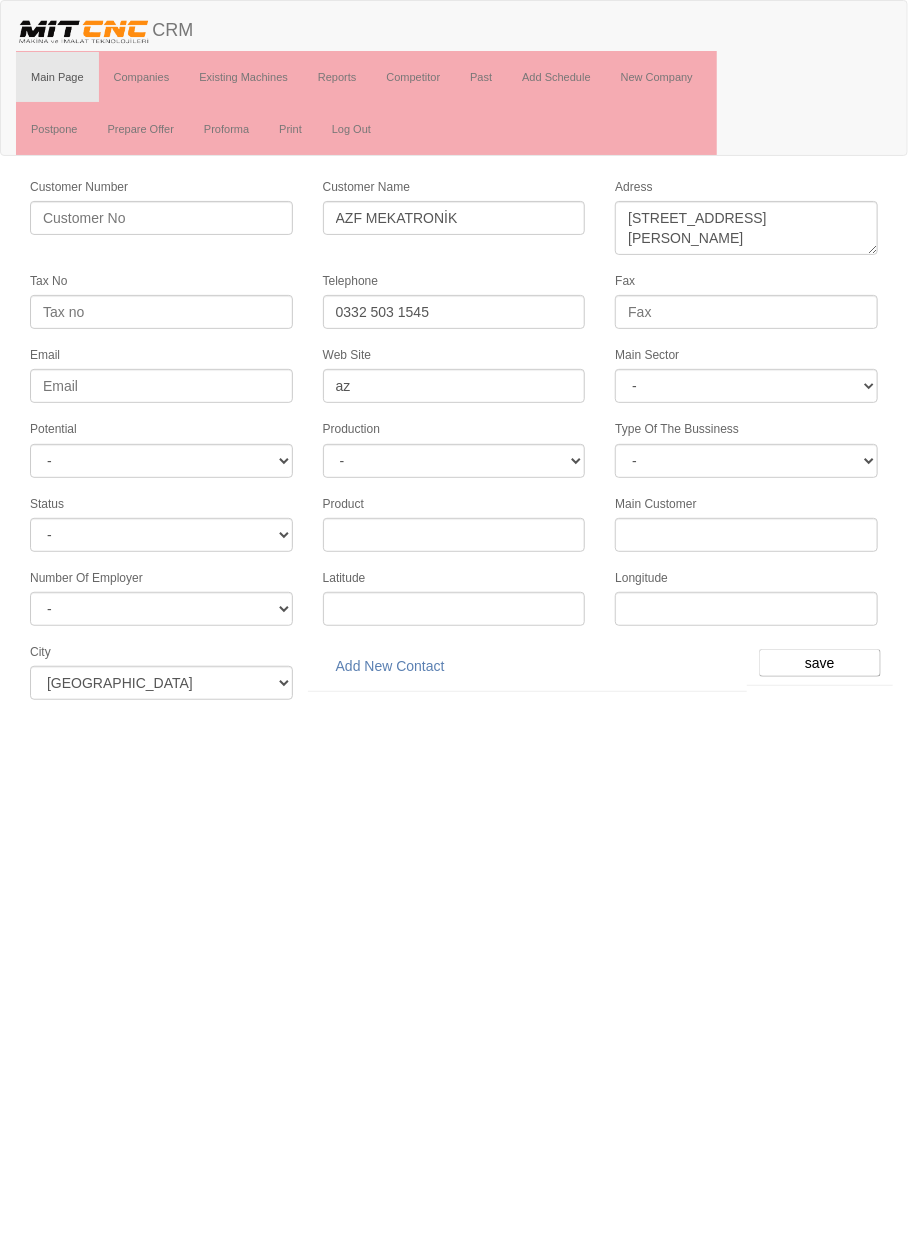 type on "a" 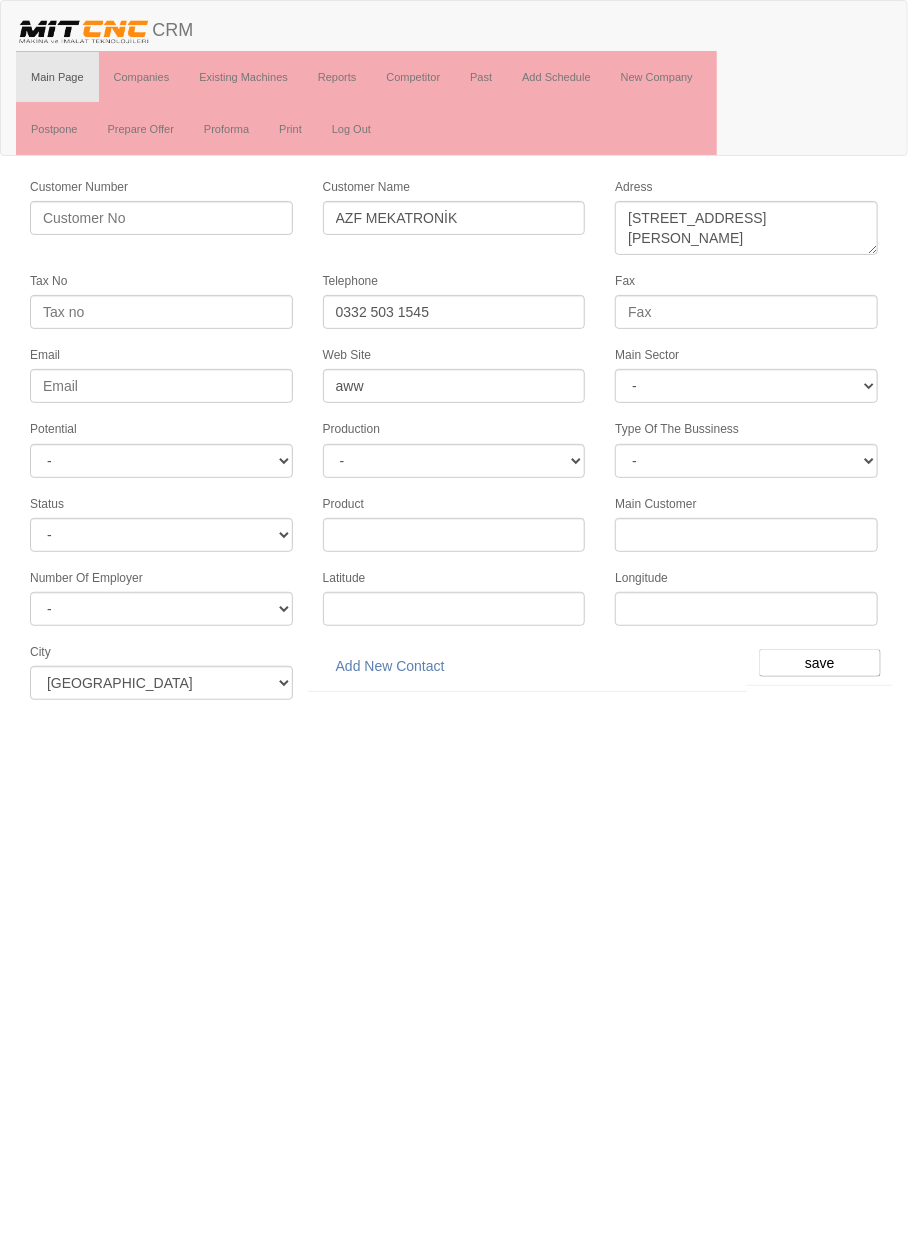 type on "awww" 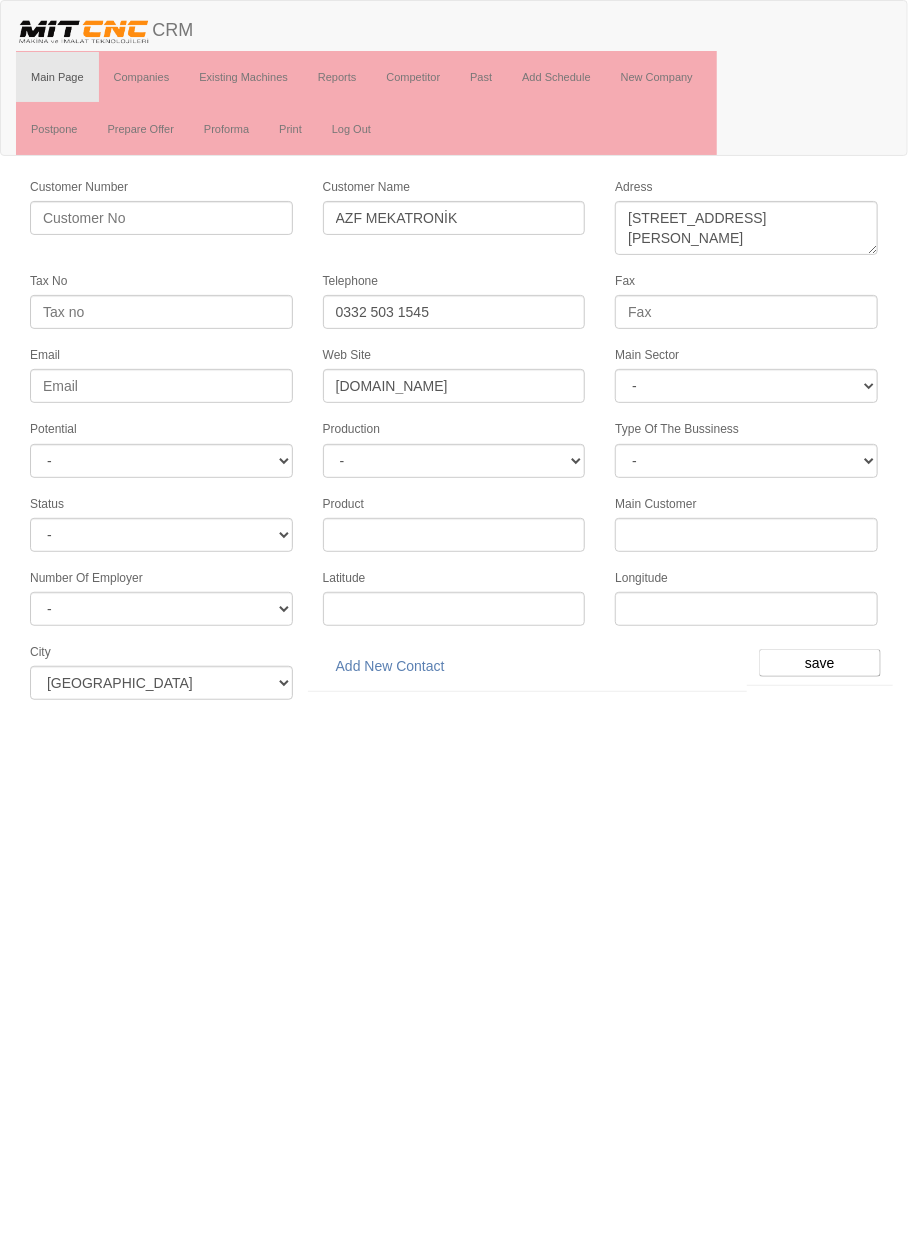 type on "[DOMAIN_NAME]" 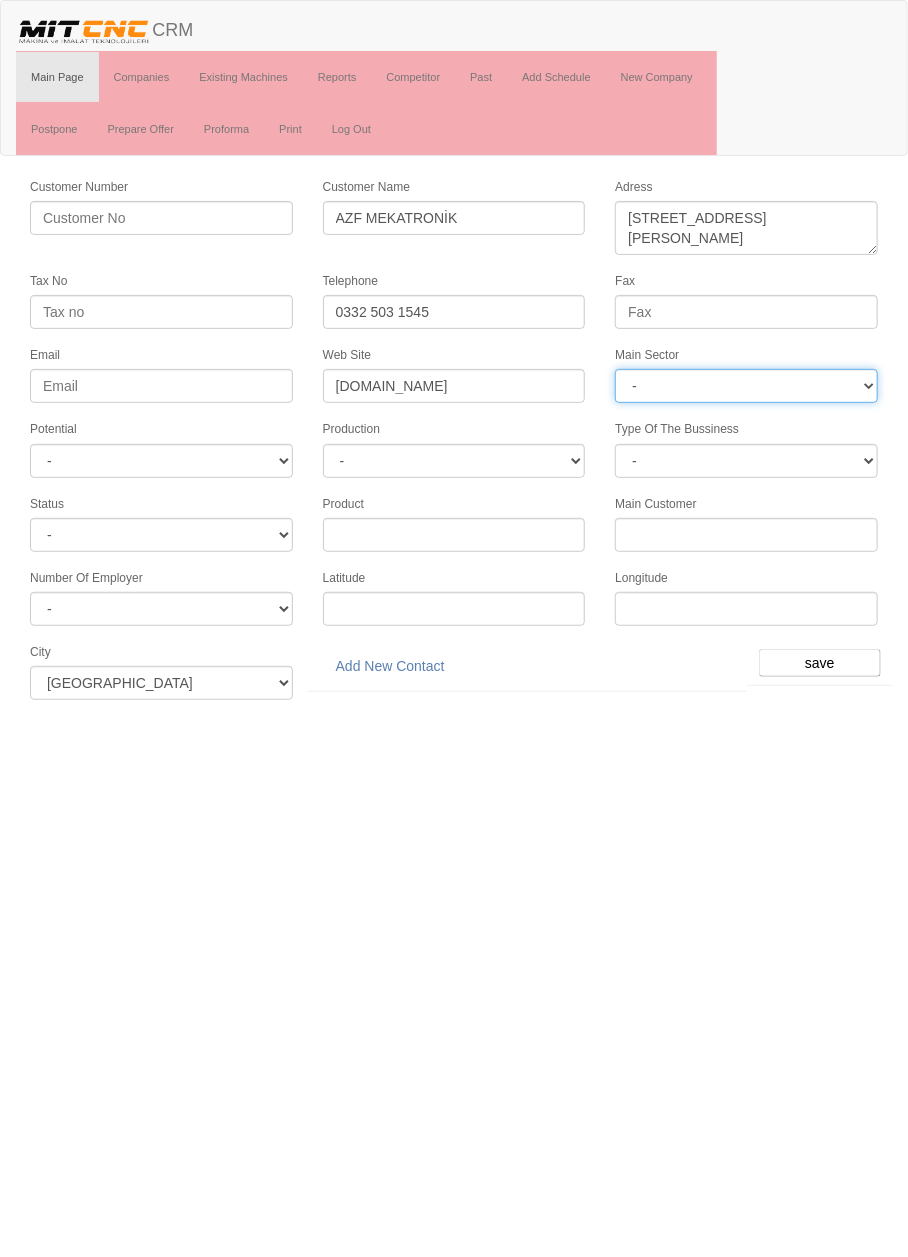 click on "-
DIE MOLD
MACHINERY
DEFENCE
ELECTRICAL COMPONENTS
MEDICAL
TOOL MANUFACTURING
JEWELERY
AGRICULTURE
AUTOMOTIVE
WHITE GOODS
HYDRAULIC & PNEUMATIC
CASTING
STAMPING DIE
AEROSPACE
CONSTRUCTION MAC.
GEN. PART. MAN.
EDUCATION
LASER POTENTIALS
FURNUTURE" at bounding box center [746, 386] 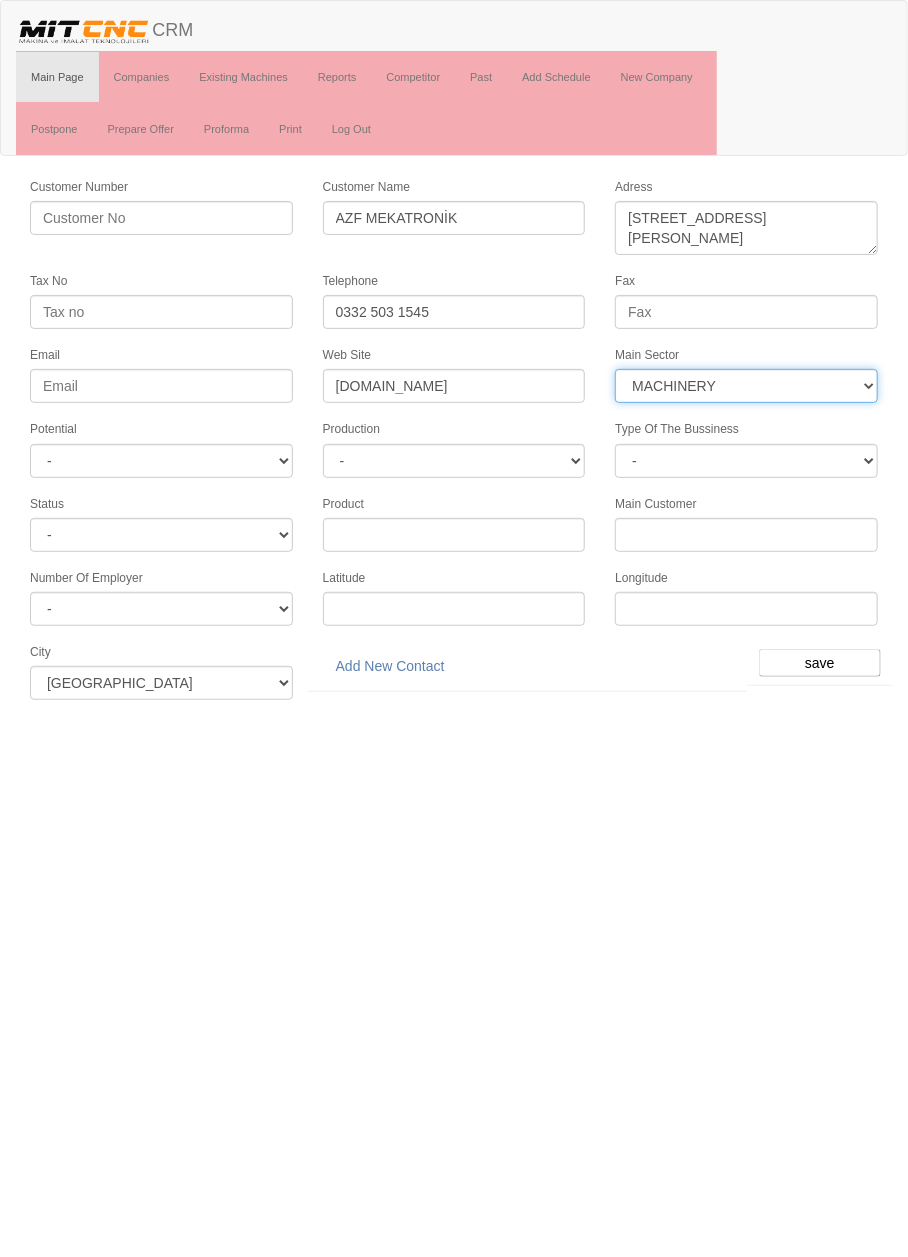 click on "-
DIE MOLD
MACHINERY
DEFENCE
ELECTRICAL COMPONENTS
MEDICAL
TOOL MANUFACTURING
JEWELERY
AGRICULTURE
AUTOMOTIVE
WHITE GOODS
HYDRAULIC & PNEUMATIC
CASTING
STAMPING DIE
AEROSPACE
CONSTRUCTION MAC.
GEN. PART. MAN.
EDUCATION
LASER POTENTIALS
FURNUTURE" at bounding box center (746, 386) 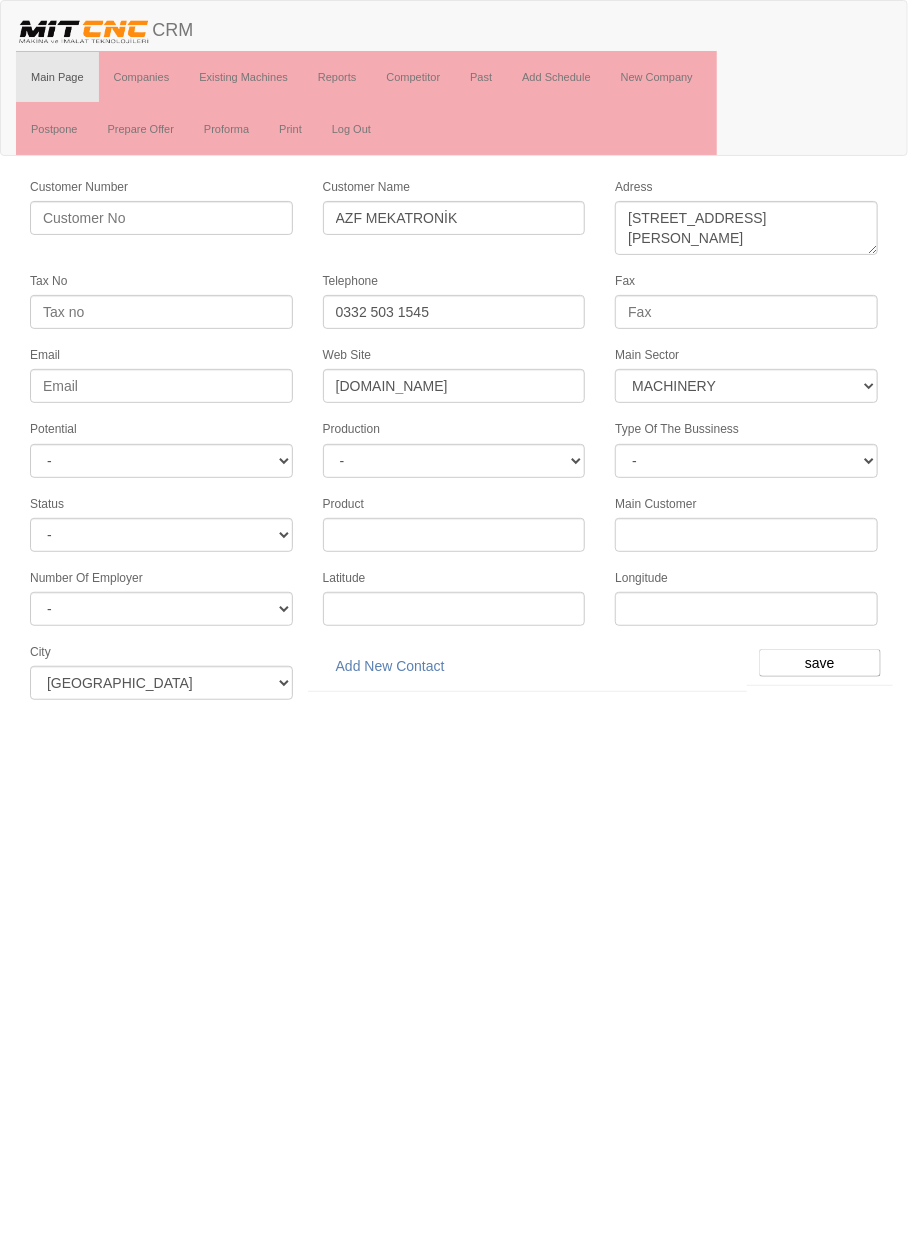 click on "Toggle navigation
CRM
Main Page
Companies
Existing Machines
Reports
Competitor
Past
Add Schedule
New Company
Postpone
Prepare Offer
Proforma
Print
Log Out
Customer Number
Customer Name
AZF MEKATRONİK
Adress
Tax No
Telephone
0332 503 1545
Fax
Email
Web Site
www.azfmekatronik.com
Main Sector
-
DIE MOLD
MACHINERY
DEFENCE
-" at bounding box center (454, 357) 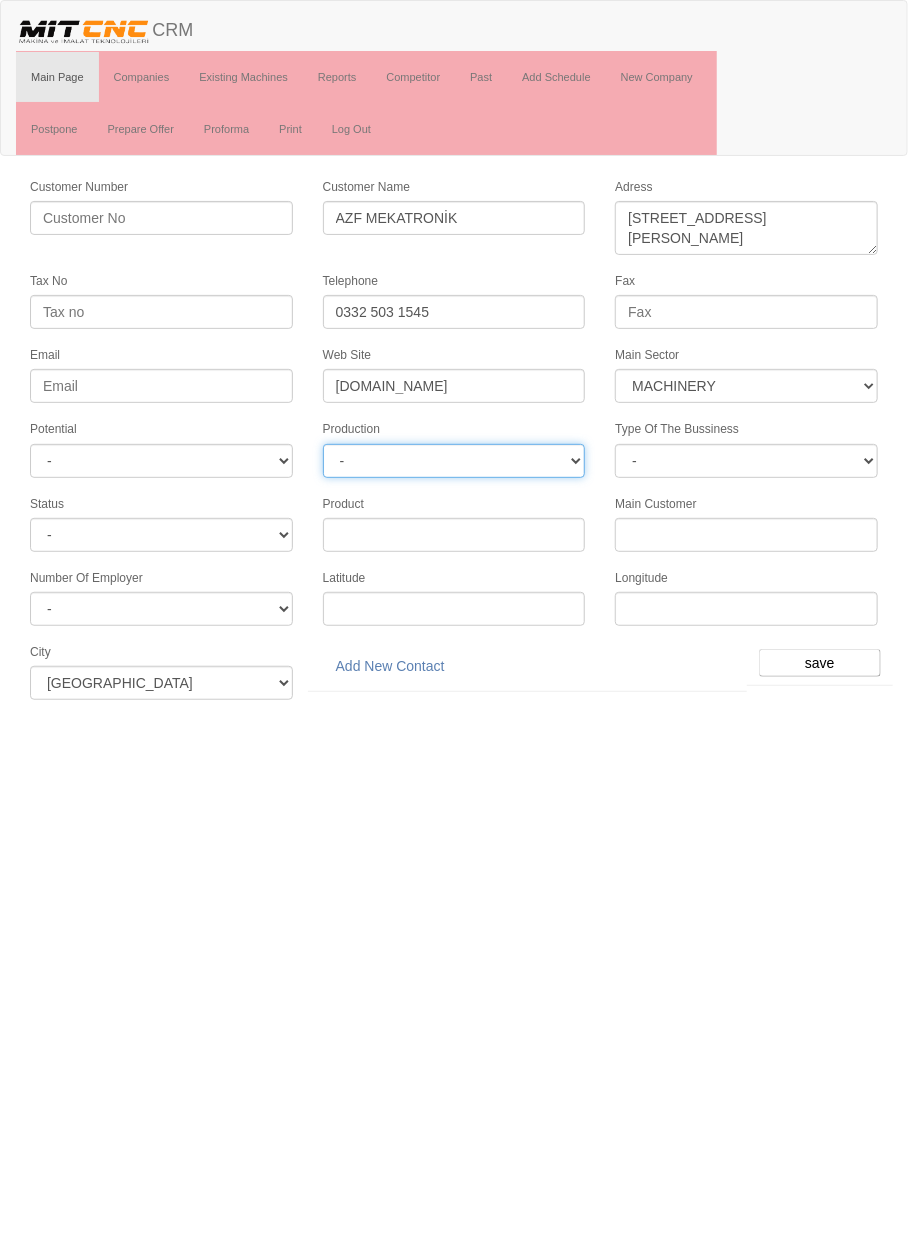 click on "-" at bounding box center (454, 461) 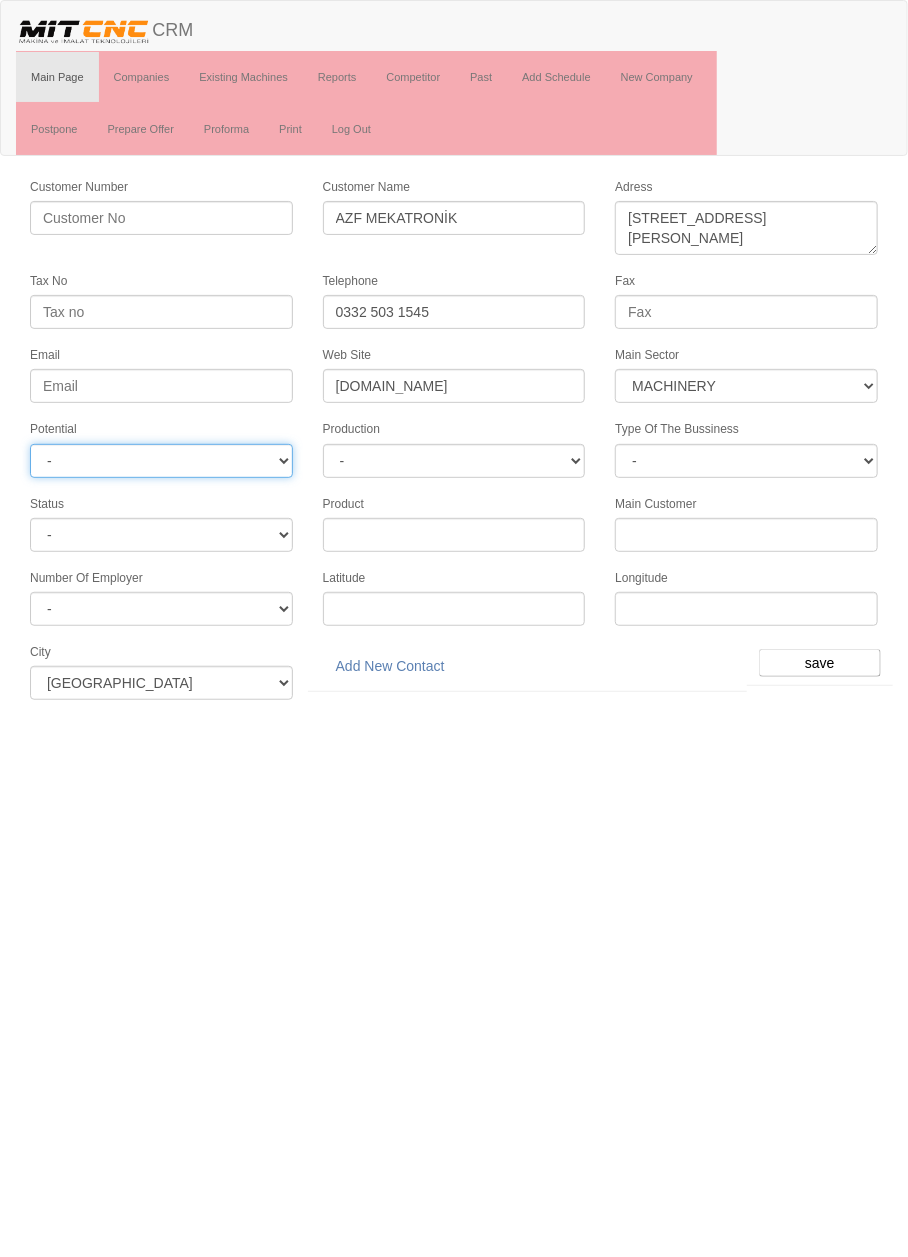 click on "-
A1
A2
A3
B1
B2
B3
C1
C2
C3" at bounding box center [161, 461] 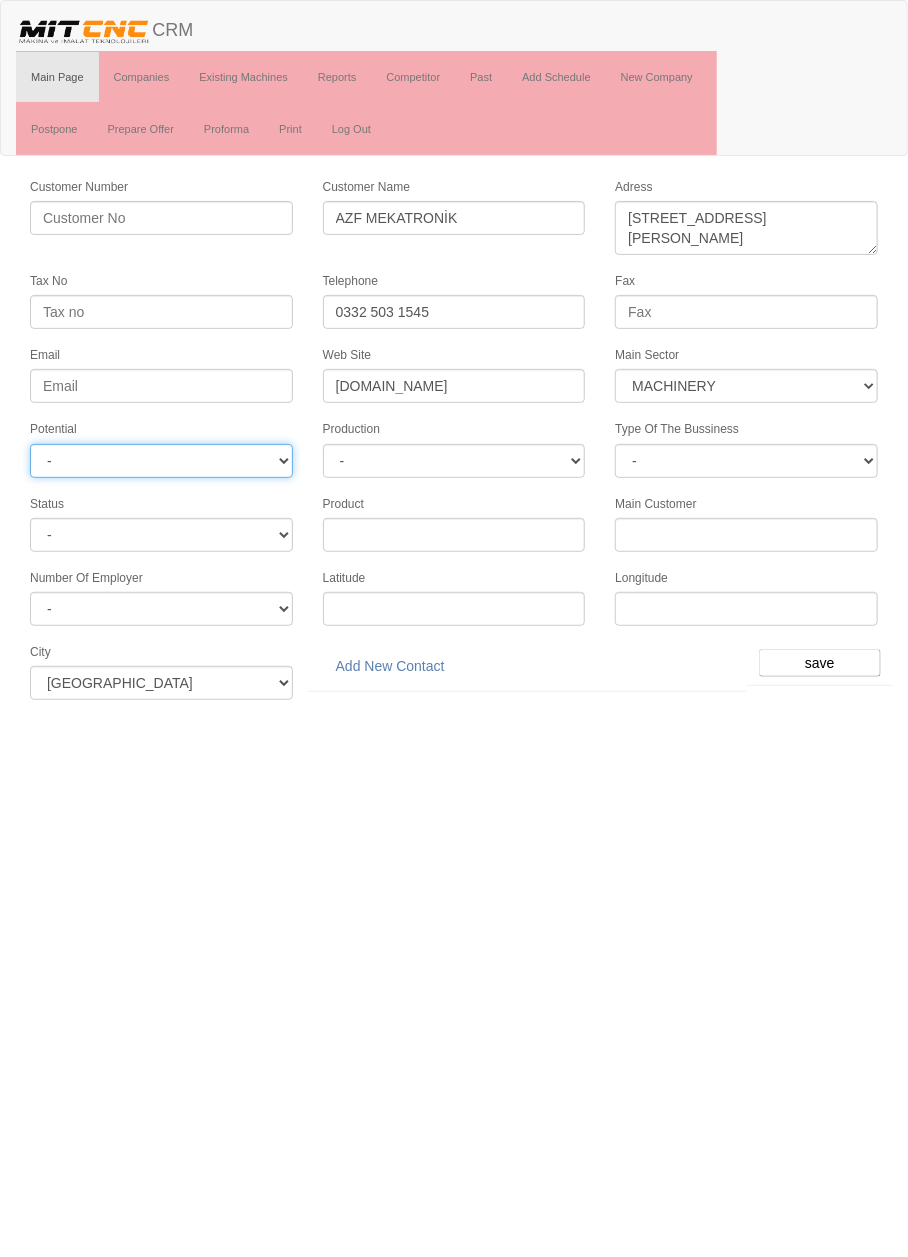 select on "5" 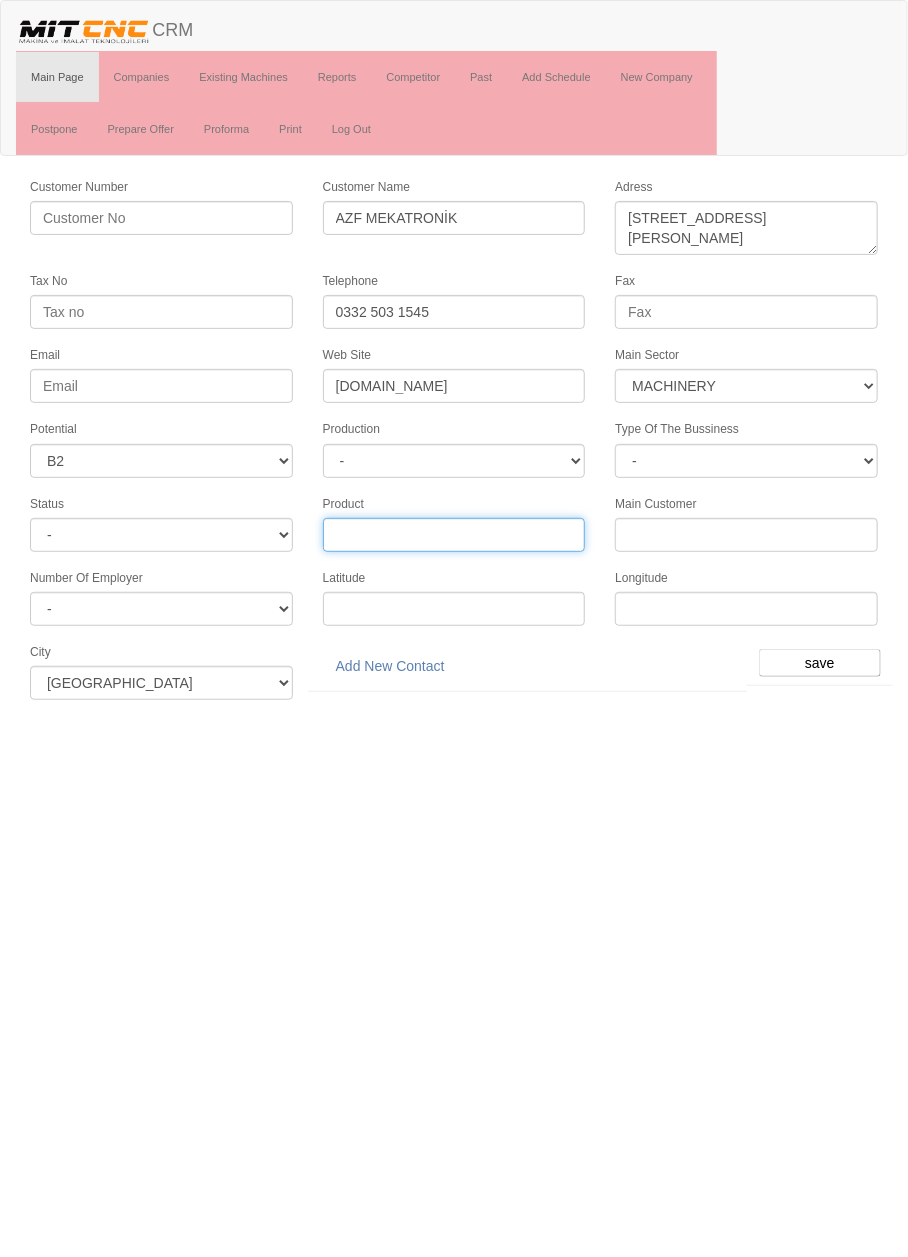 click on "Product" at bounding box center (454, 535) 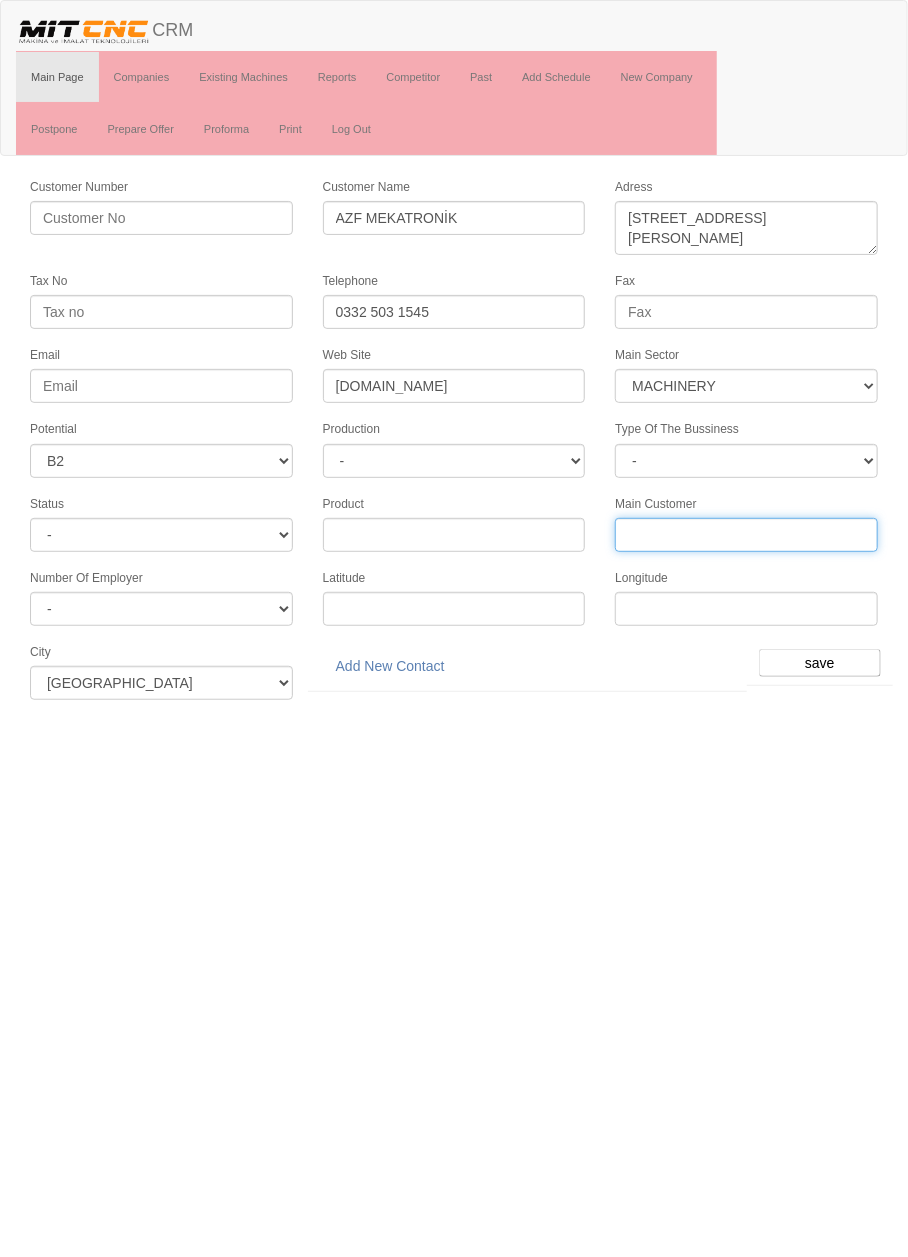 click on "Number Of Employer" at bounding box center (746, 535) 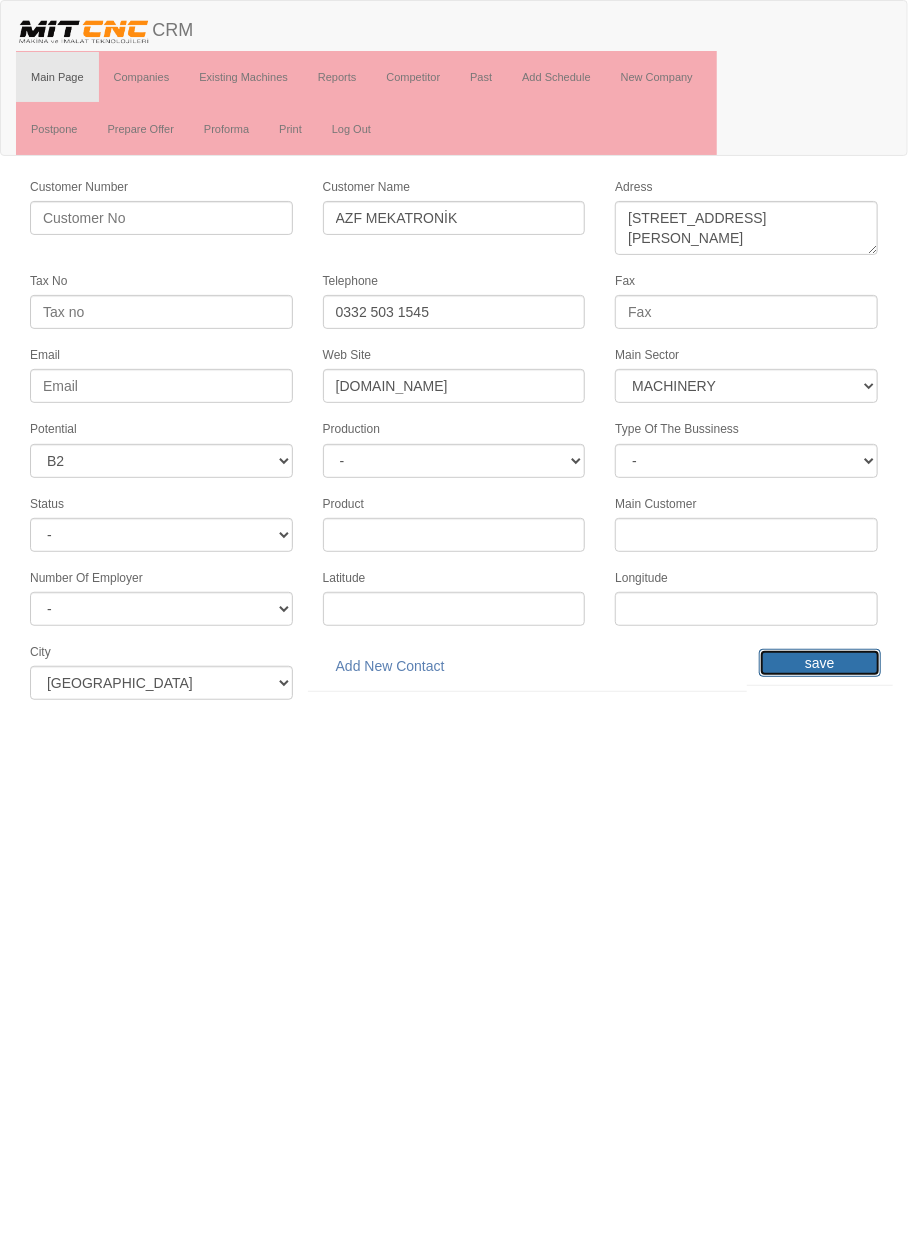 click on "save" at bounding box center [820, 663] 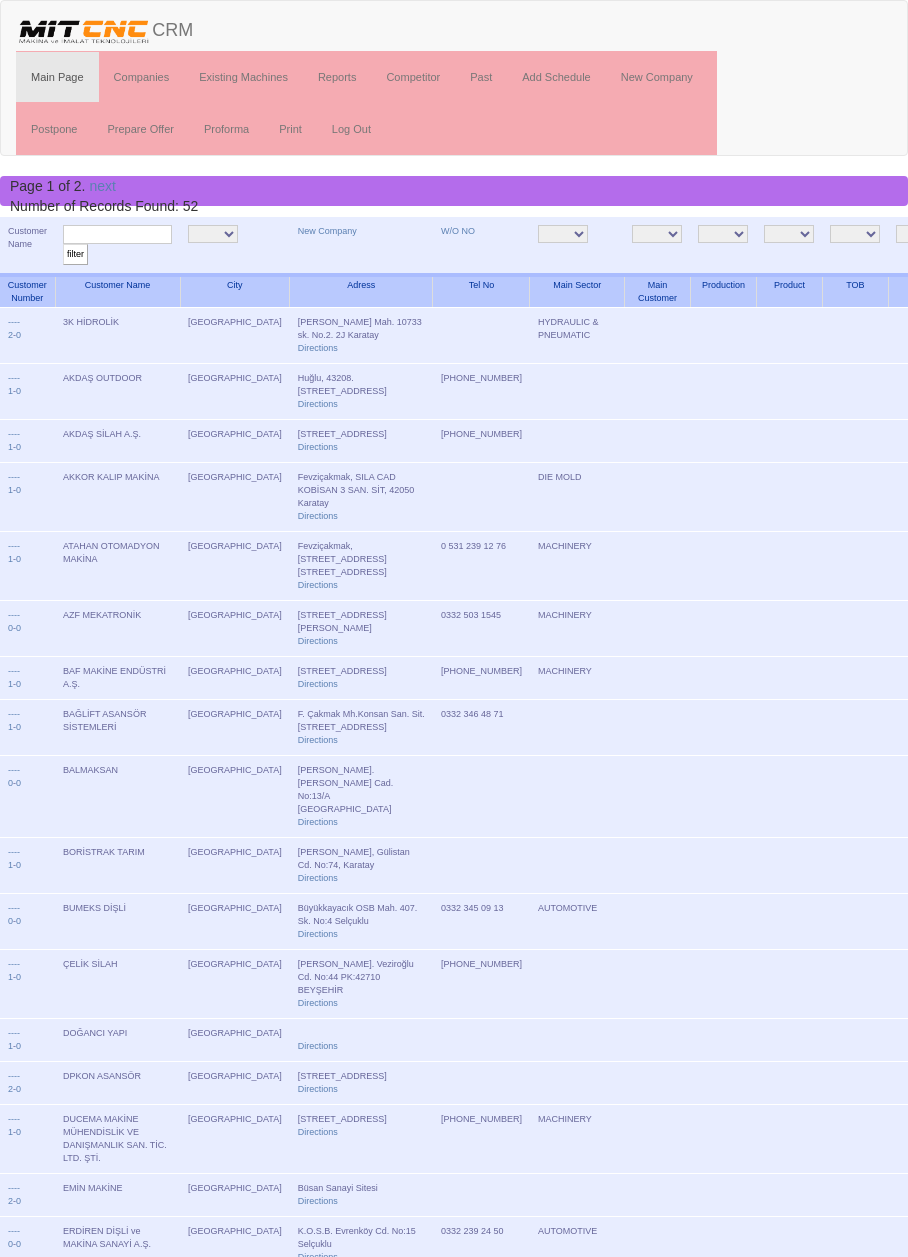 scroll, scrollTop: 0, scrollLeft: 0, axis: both 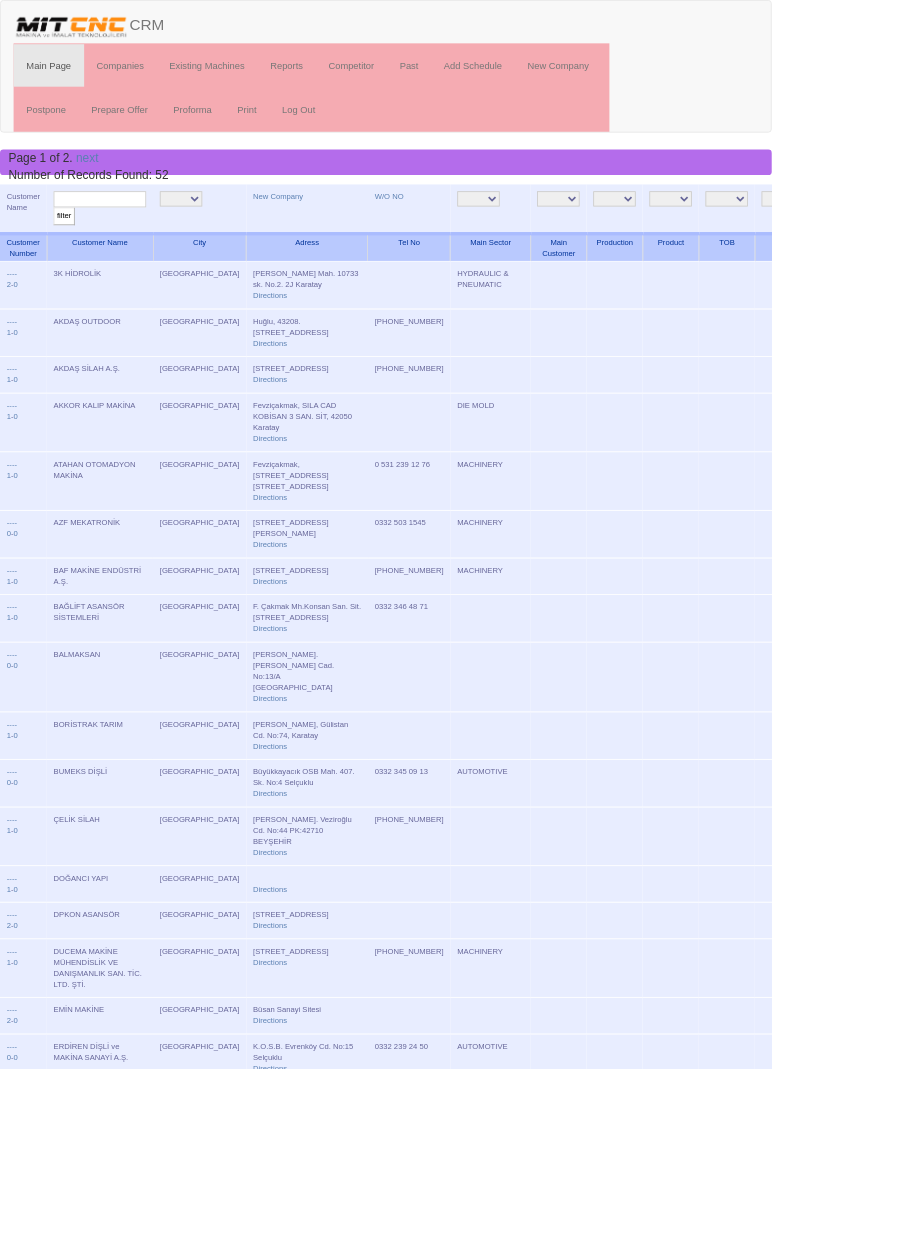 click at bounding box center (117, 234) 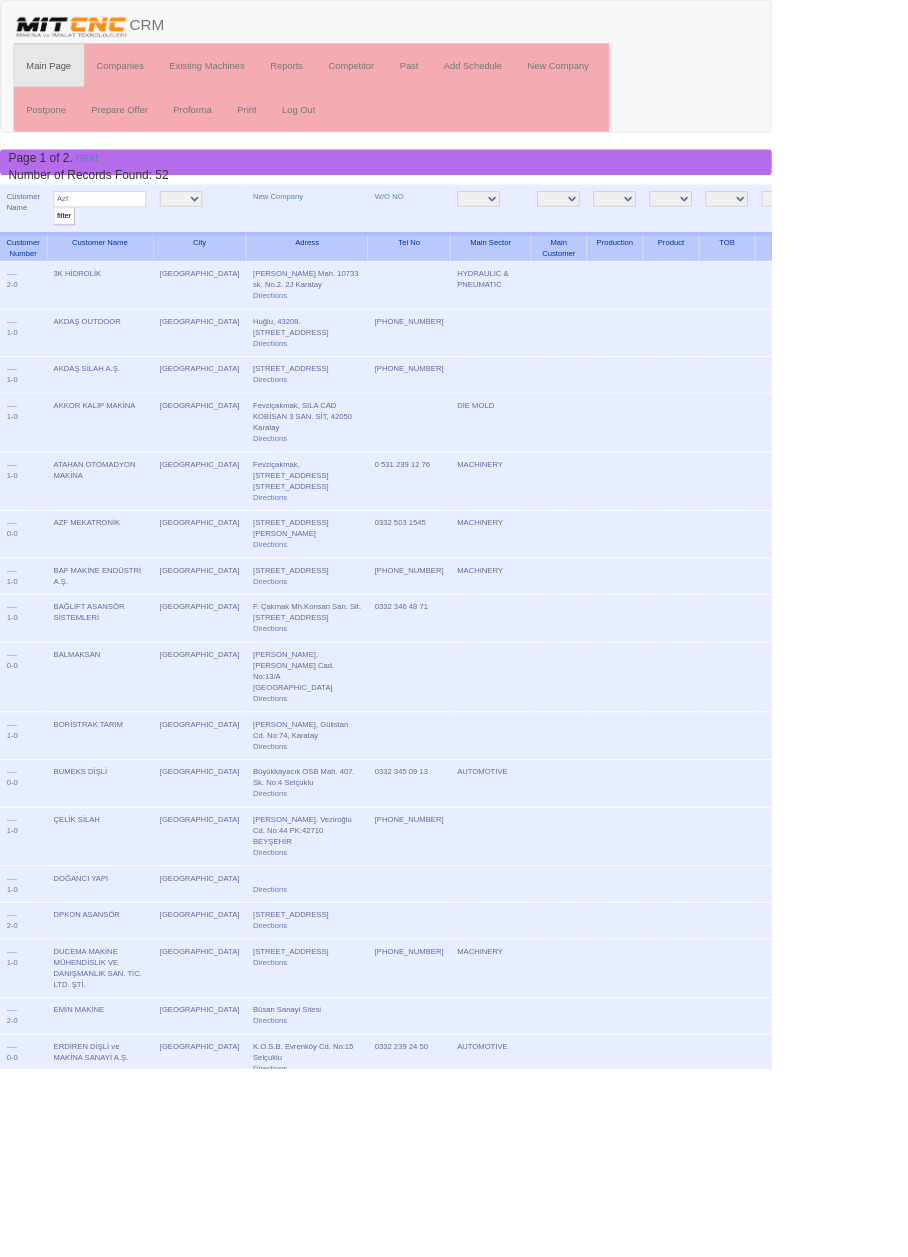 type on "Azf" 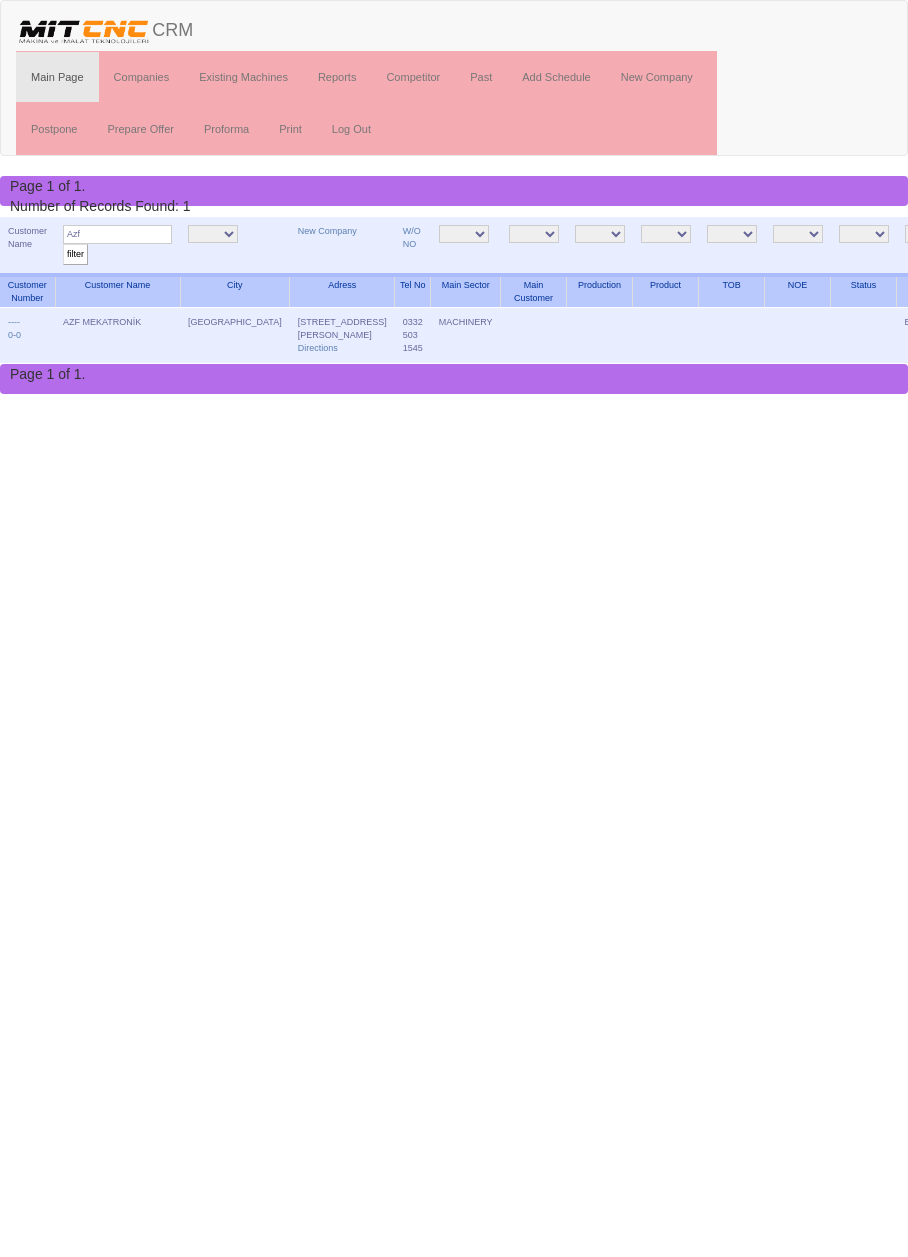 scroll, scrollTop: 0, scrollLeft: 0, axis: both 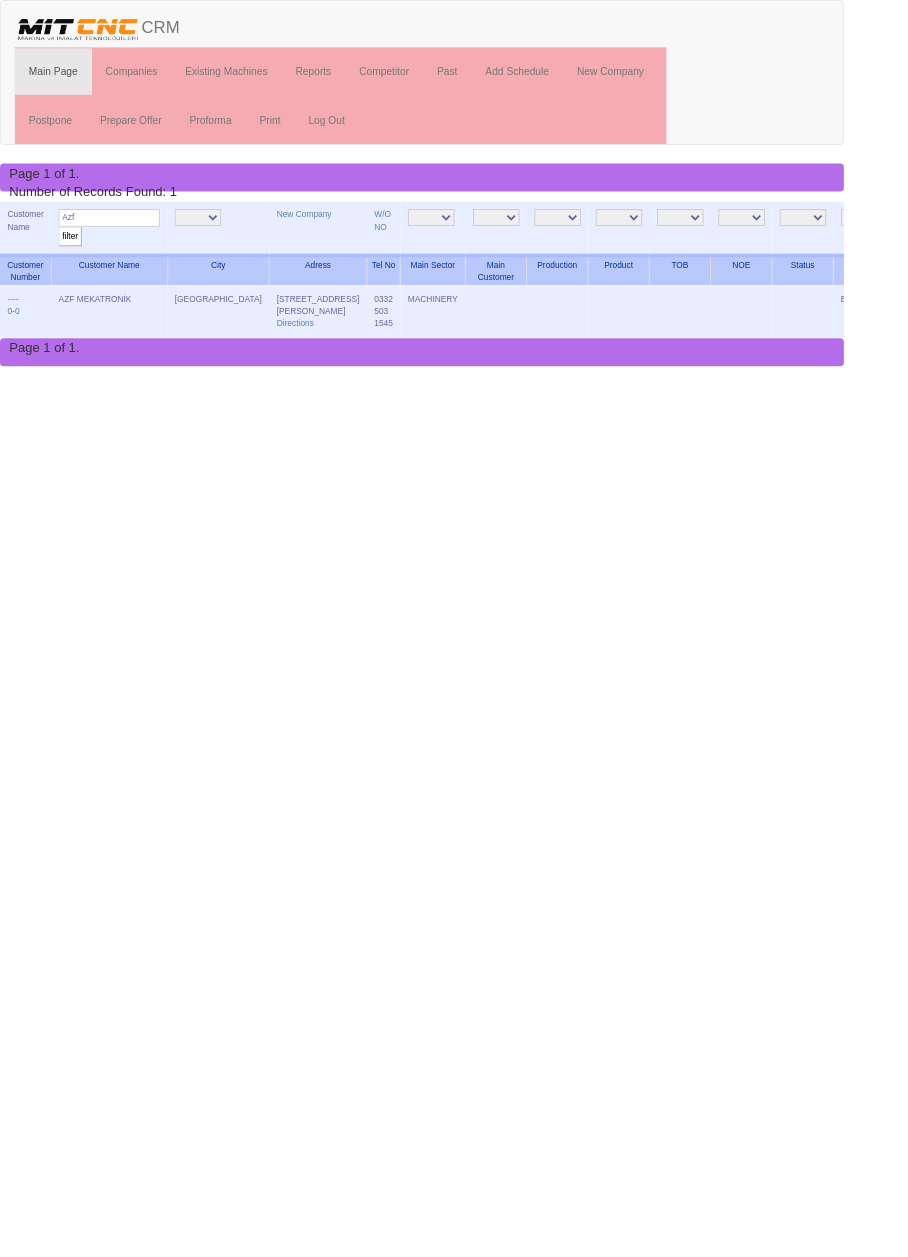 click on "Edit" at bounding box center [1045, 322] 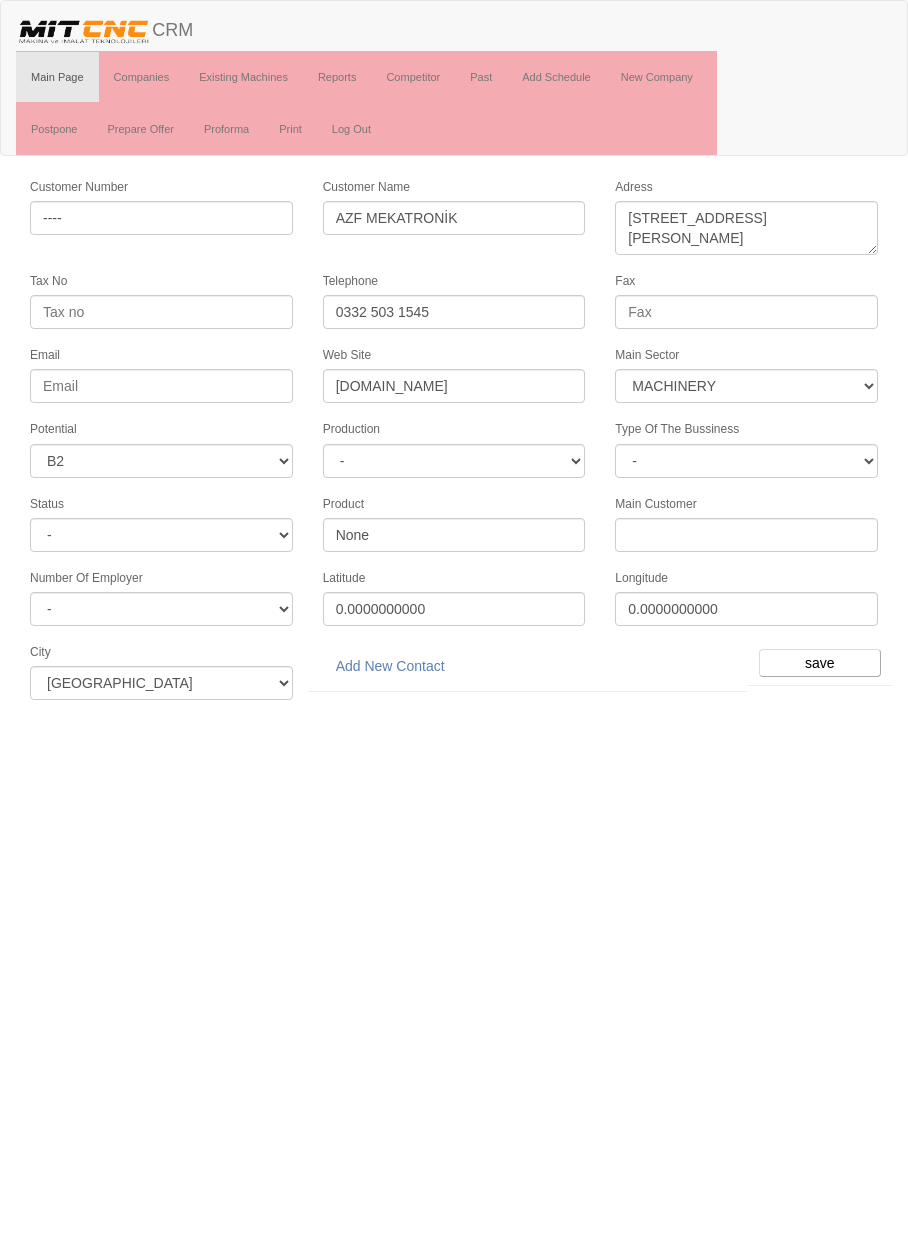 select on "363" 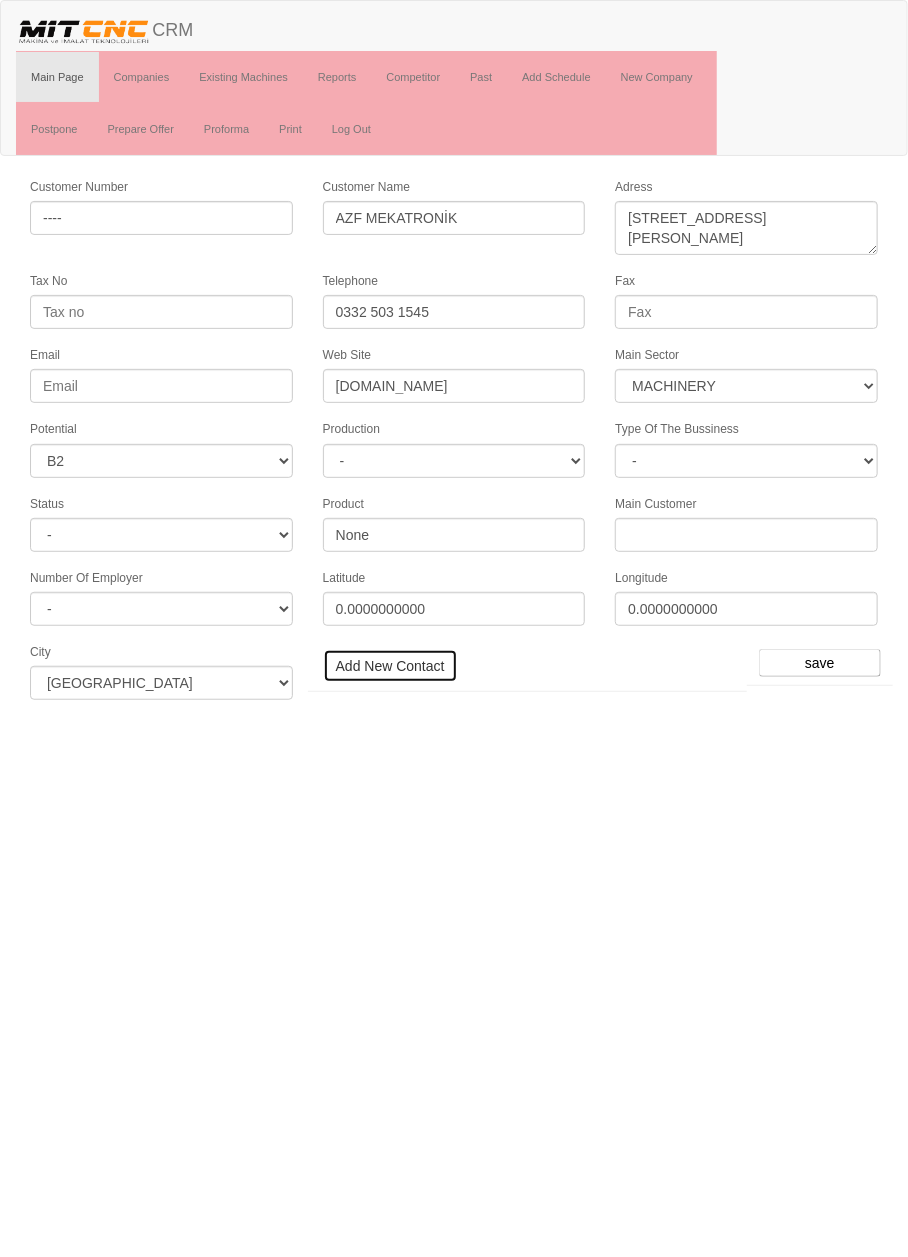 click on "Add New Contact" at bounding box center [390, 666] 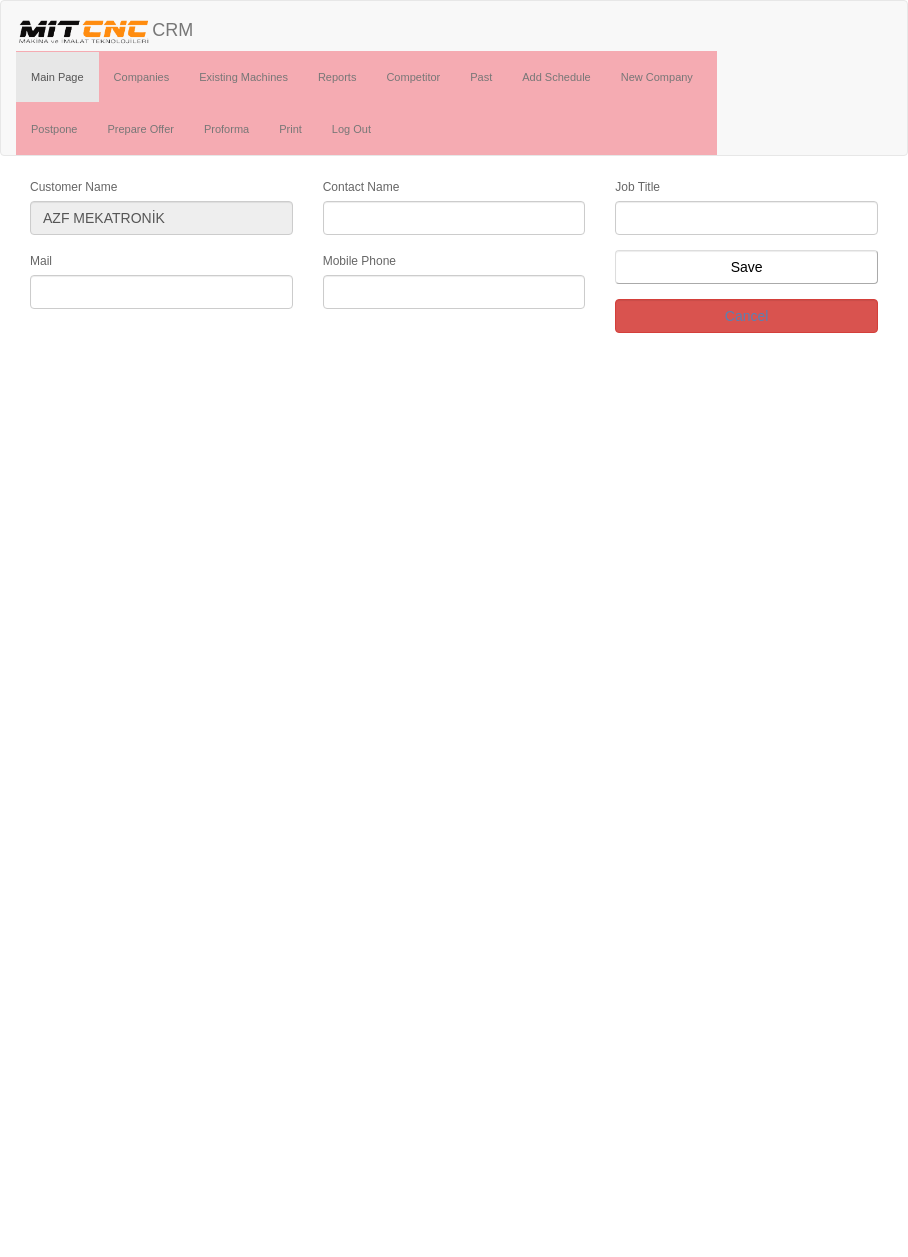 scroll, scrollTop: 0, scrollLeft: 0, axis: both 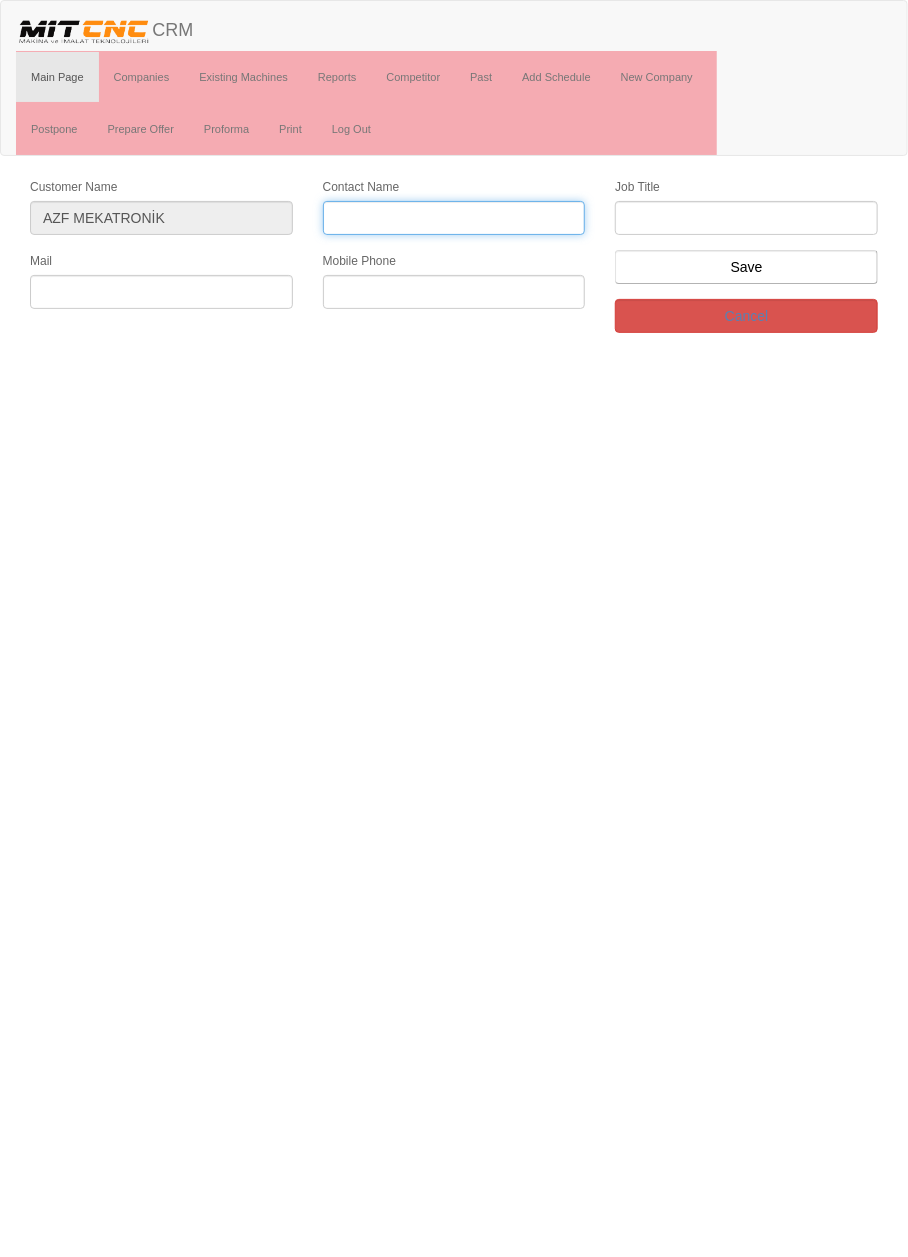 click on "Contact Name" at bounding box center [454, 218] 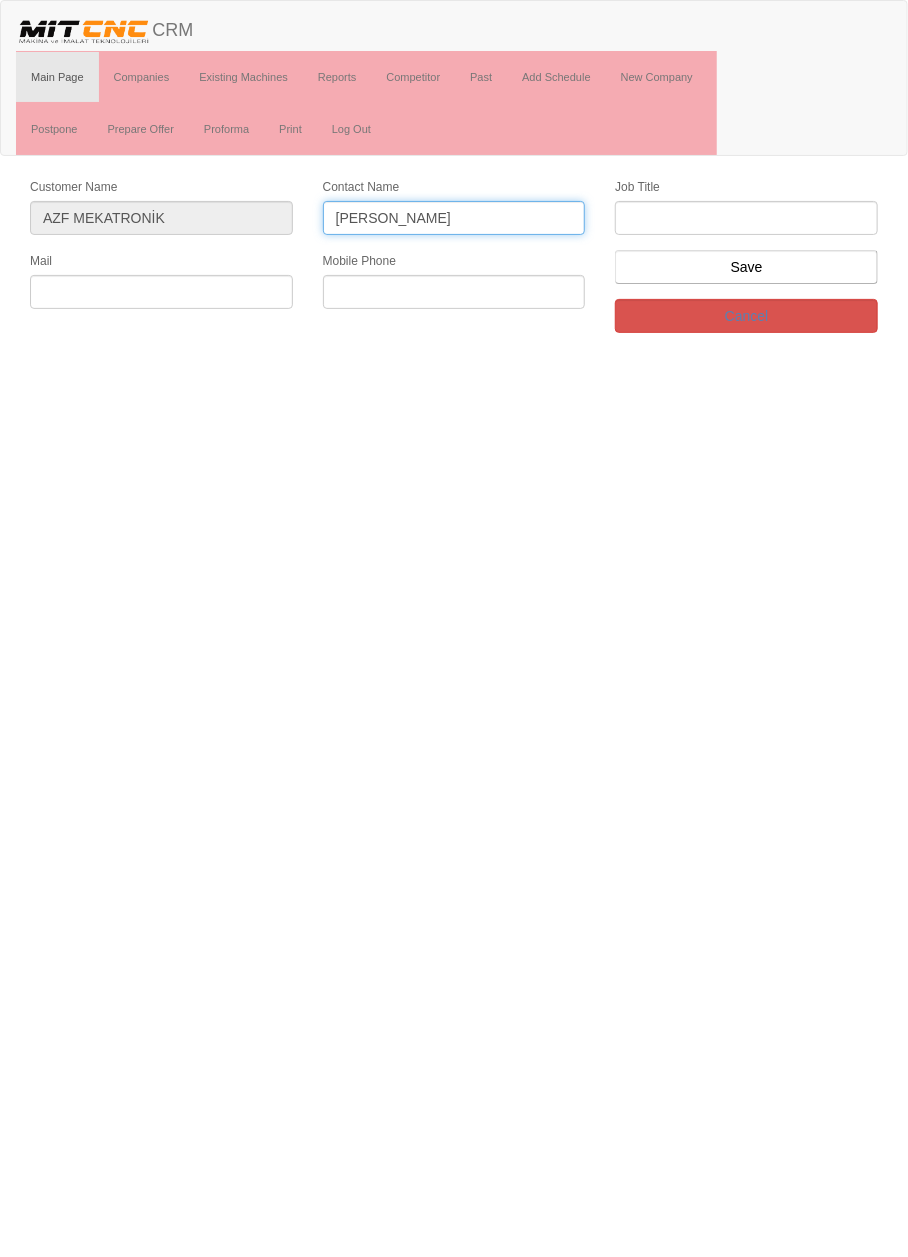 type on "[PERSON_NAME]" 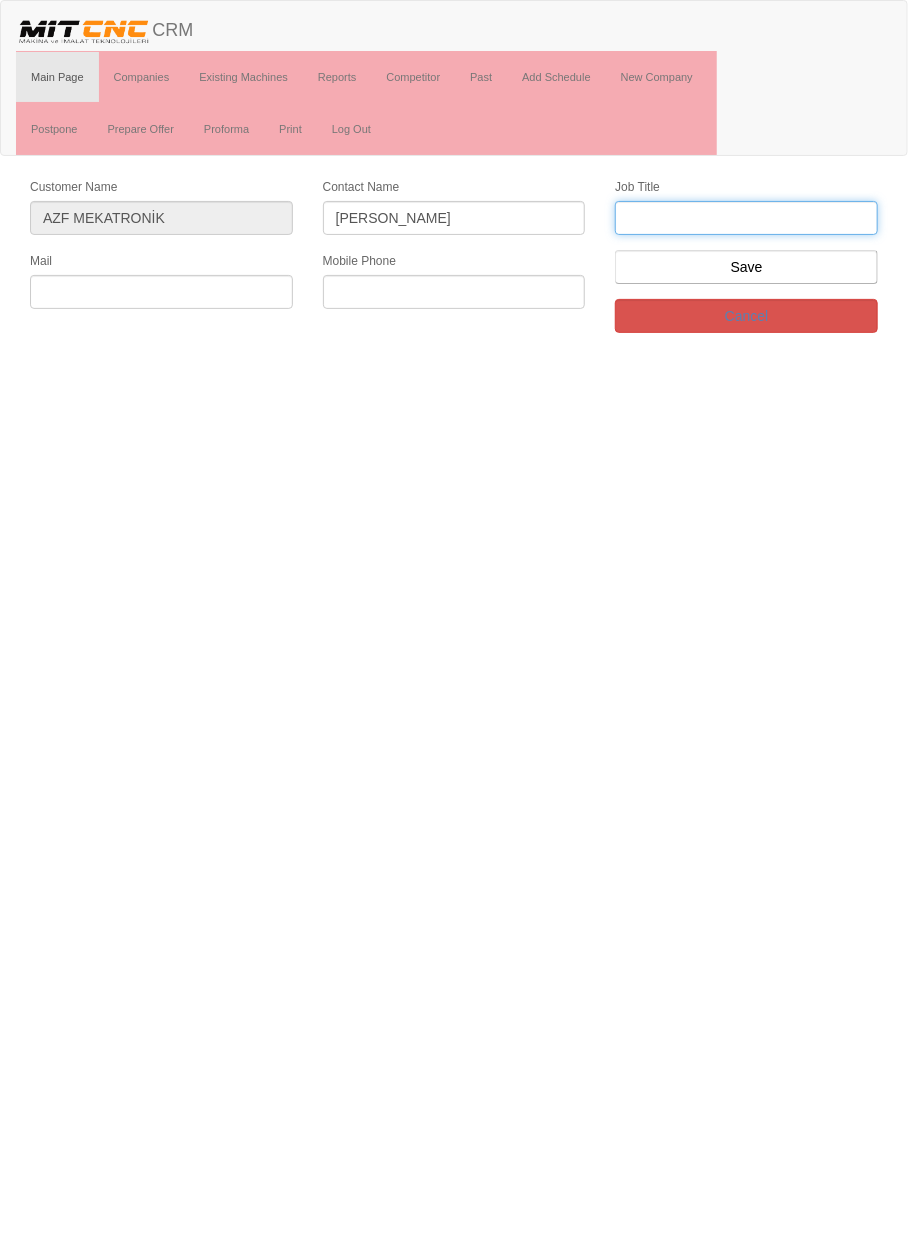 click at bounding box center [746, 218] 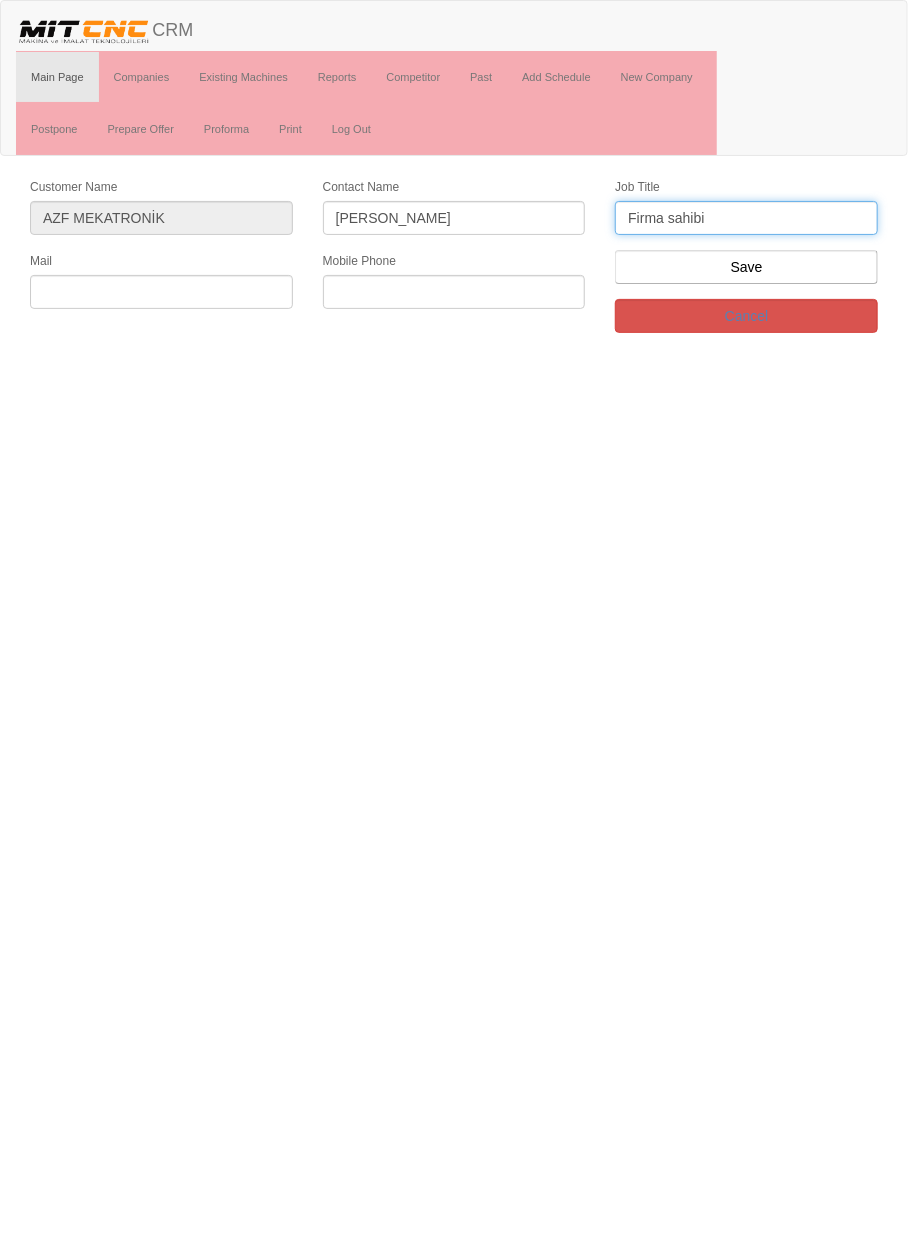 type on "Firma sahibi" 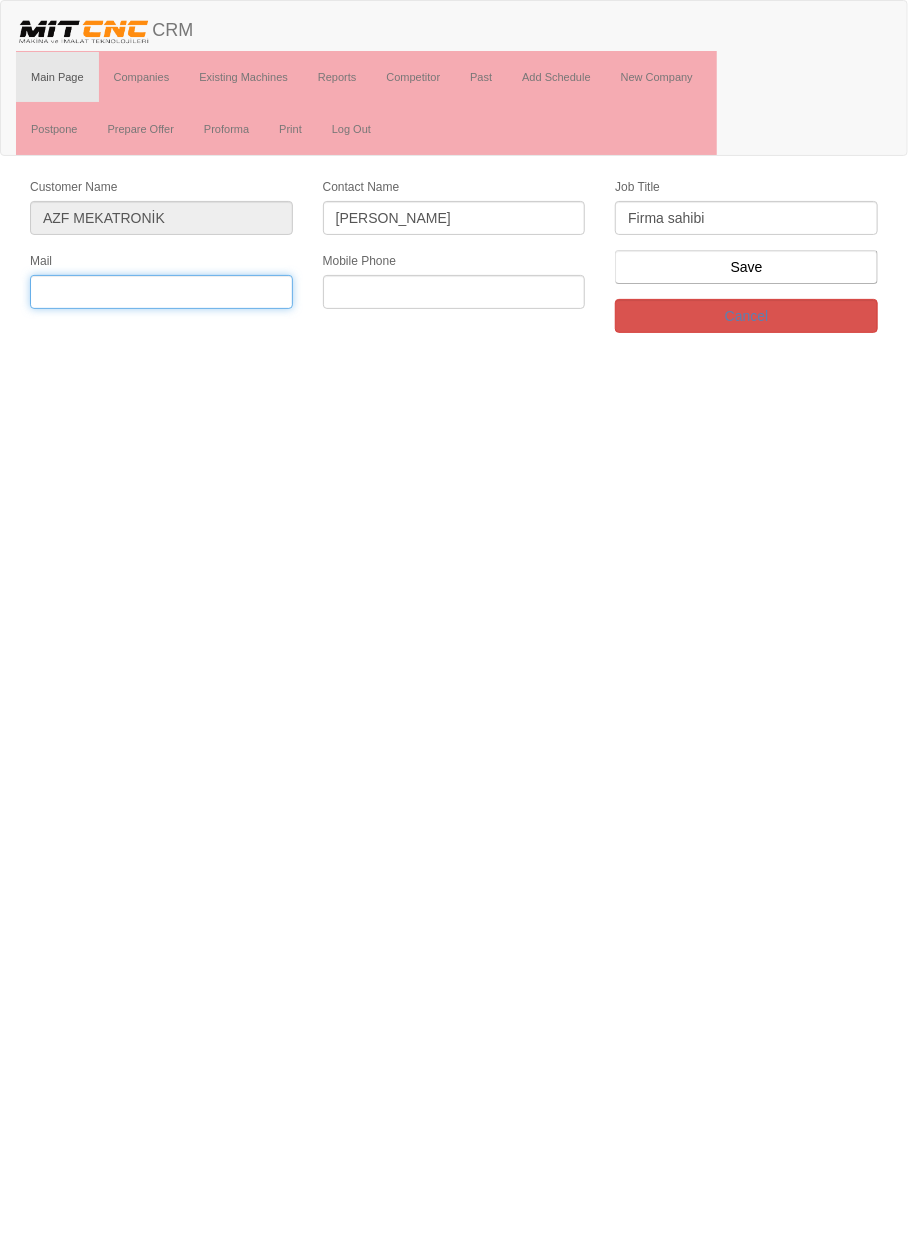 click at bounding box center (161, 292) 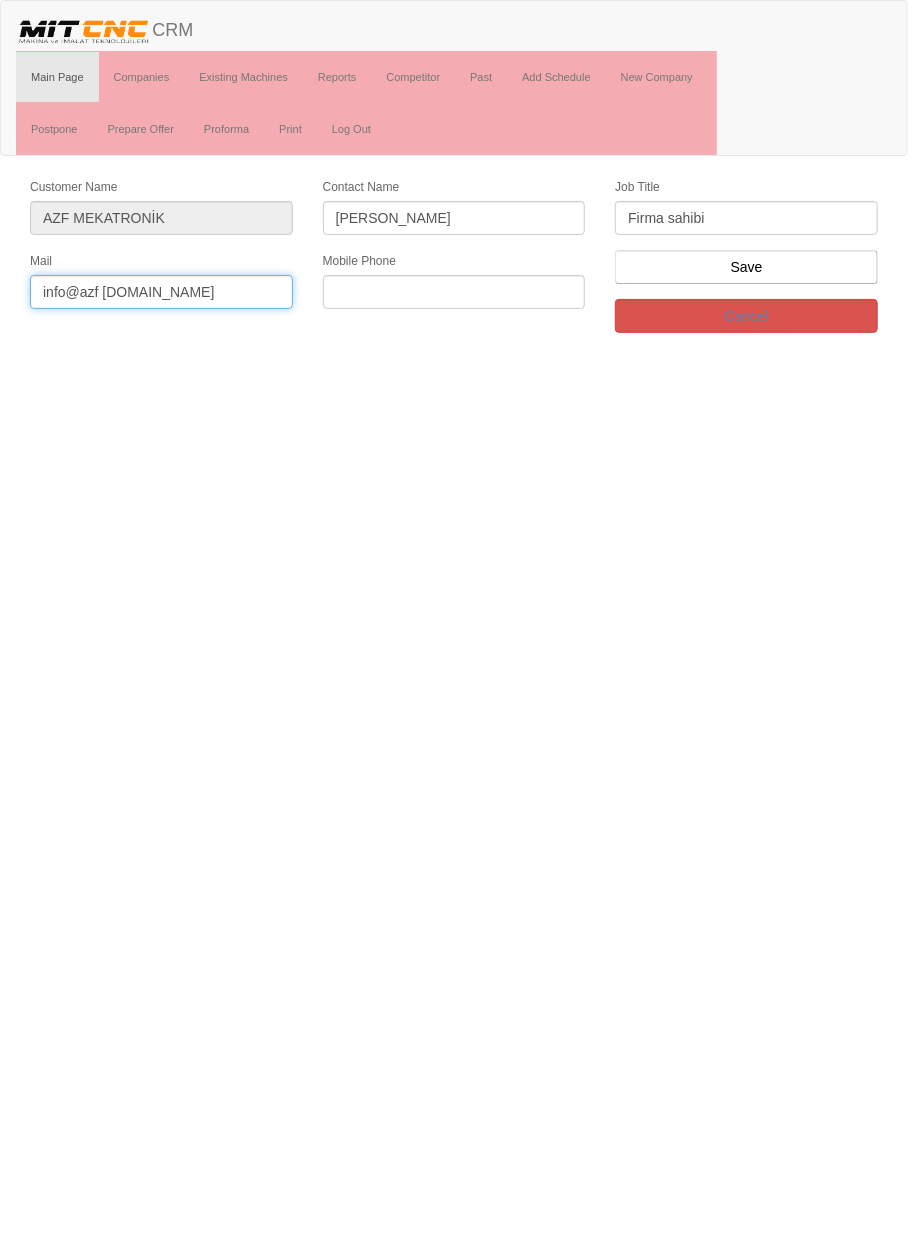 type on "info@azf [DOMAIN_NAME]" 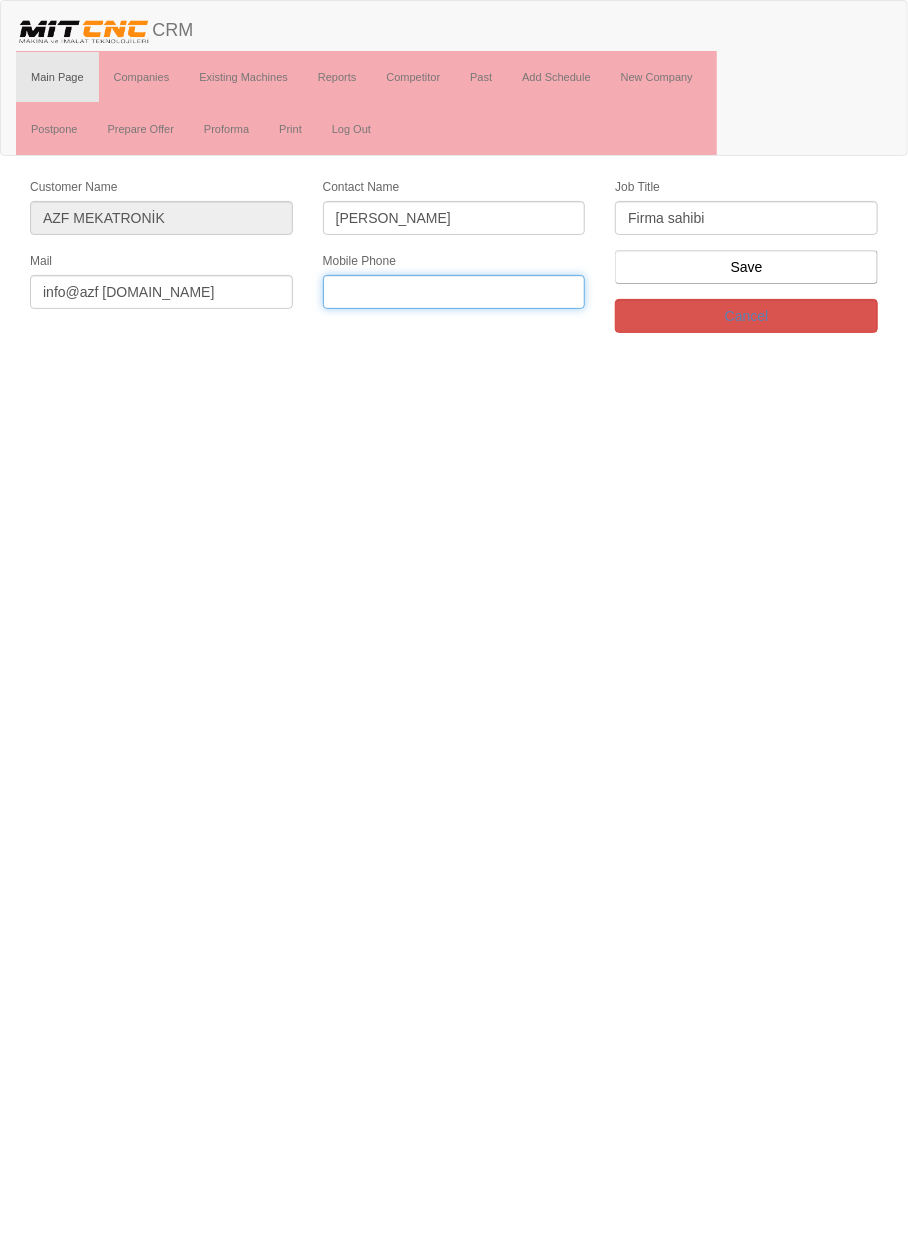 click at bounding box center [454, 292] 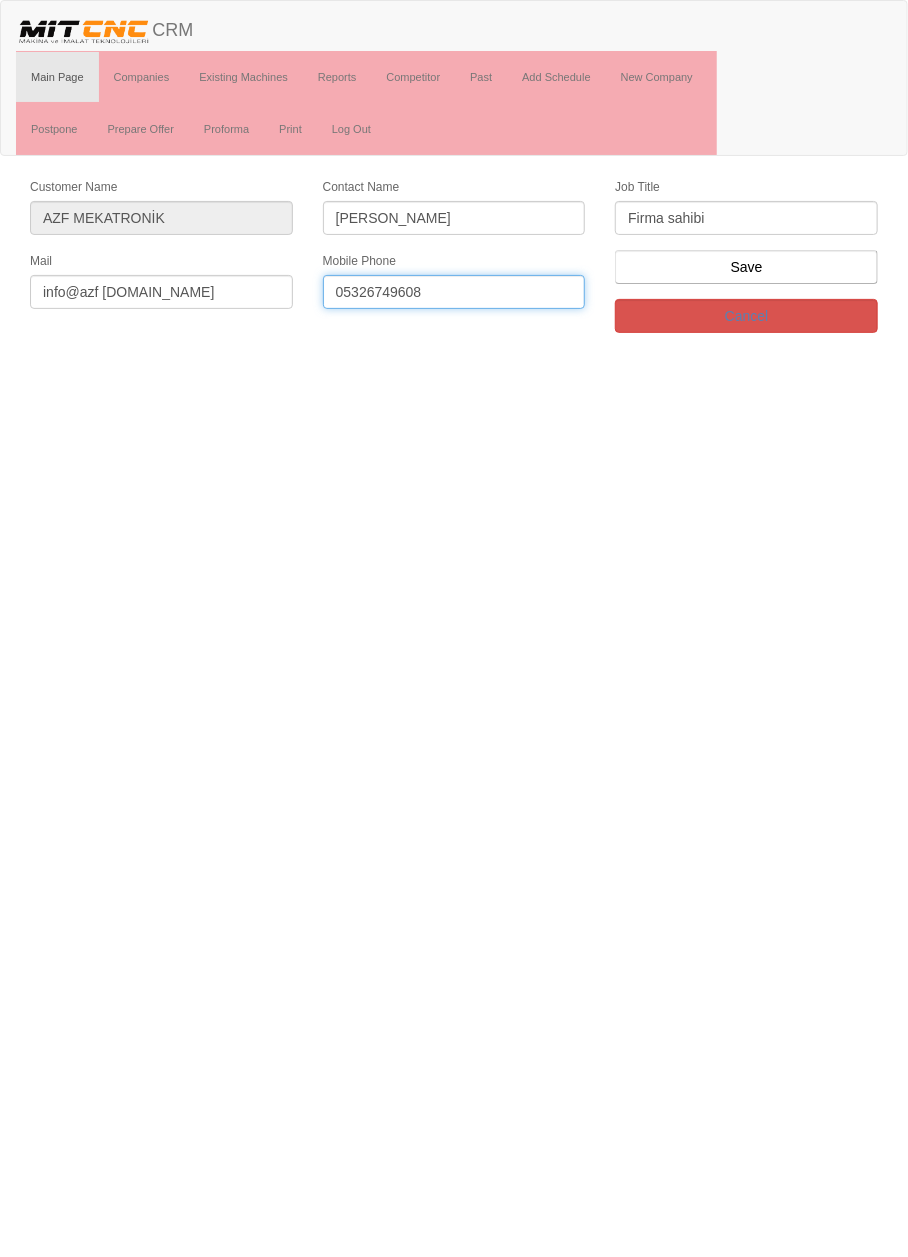 type on "05326749608" 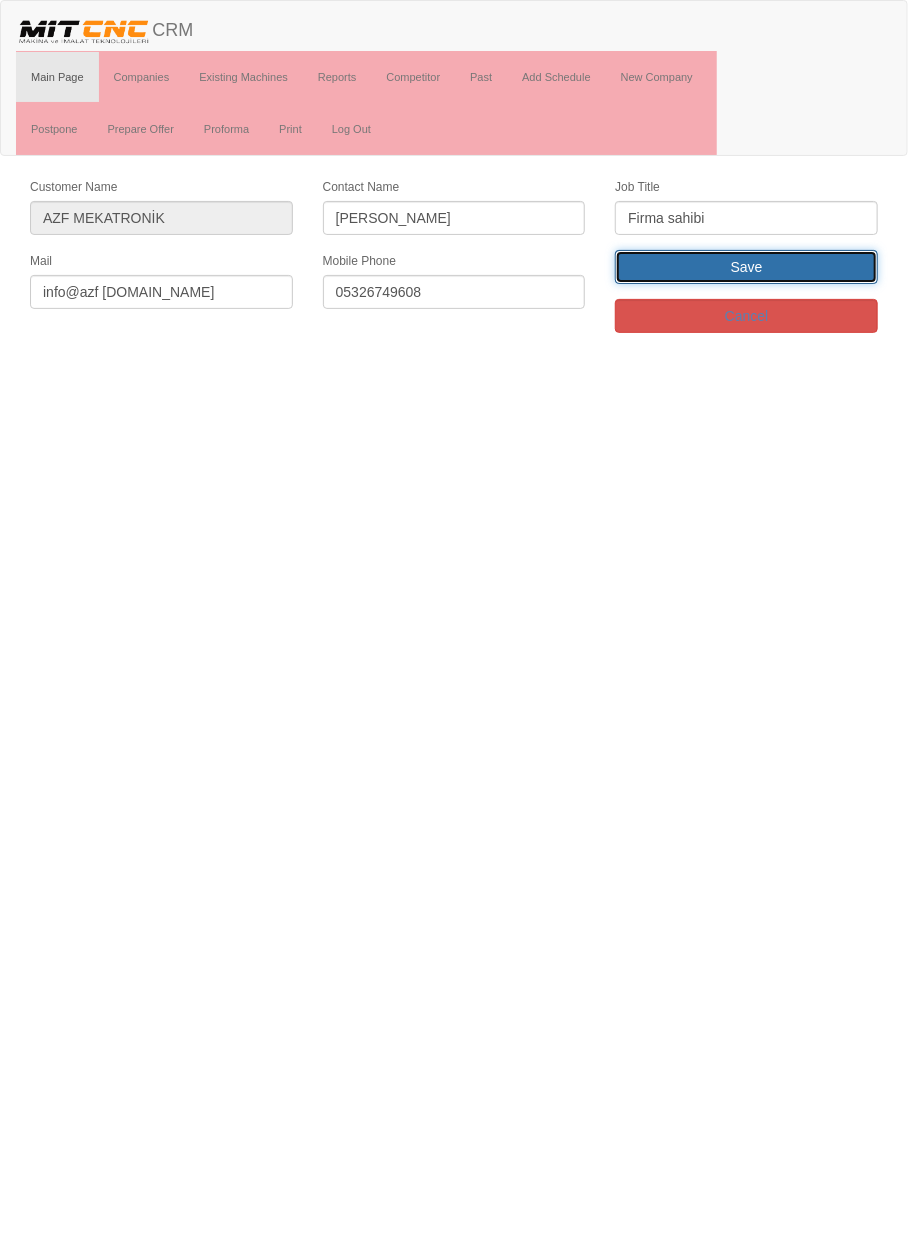 click on "Save" at bounding box center [746, 267] 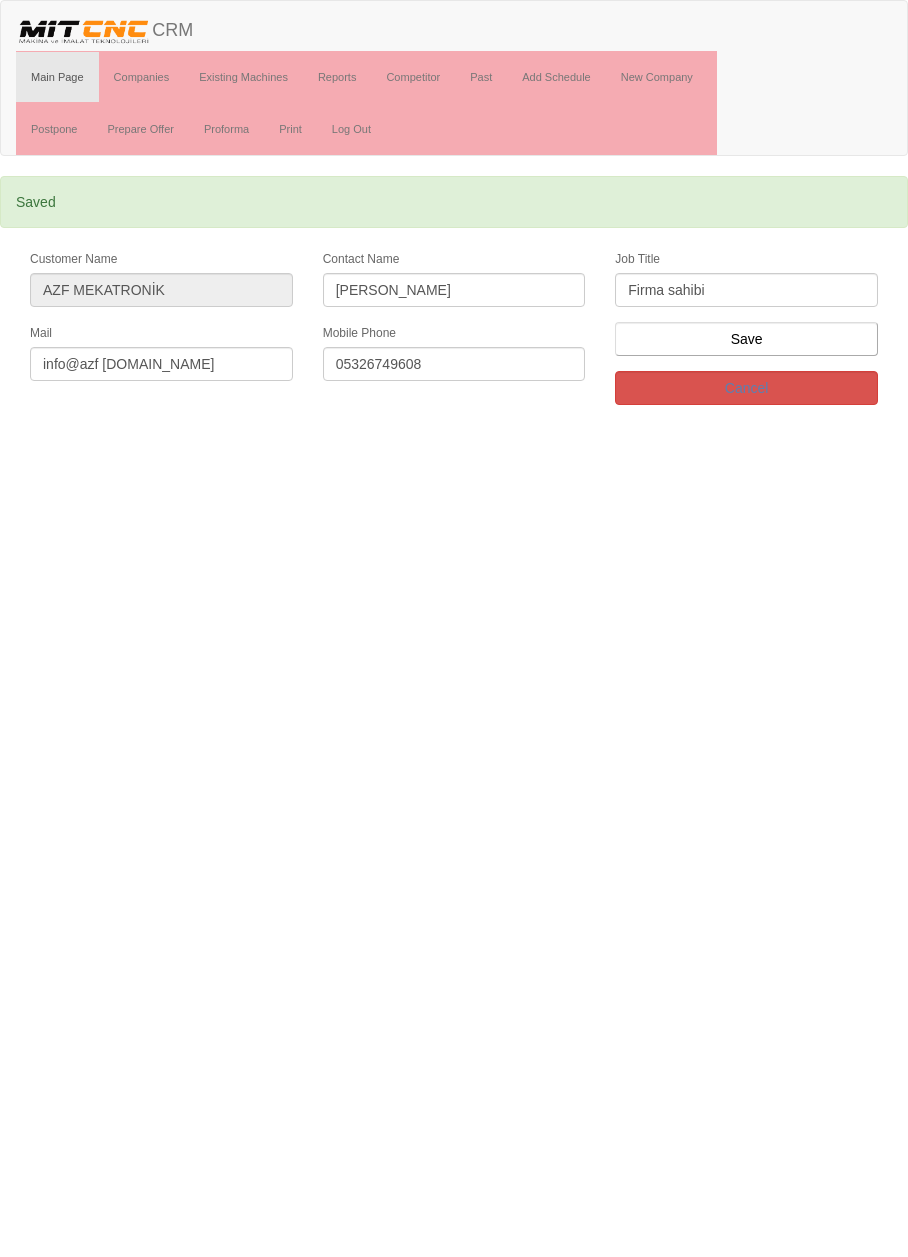 scroll, scrollTop: 0, scrollLeft: 0, axis: both 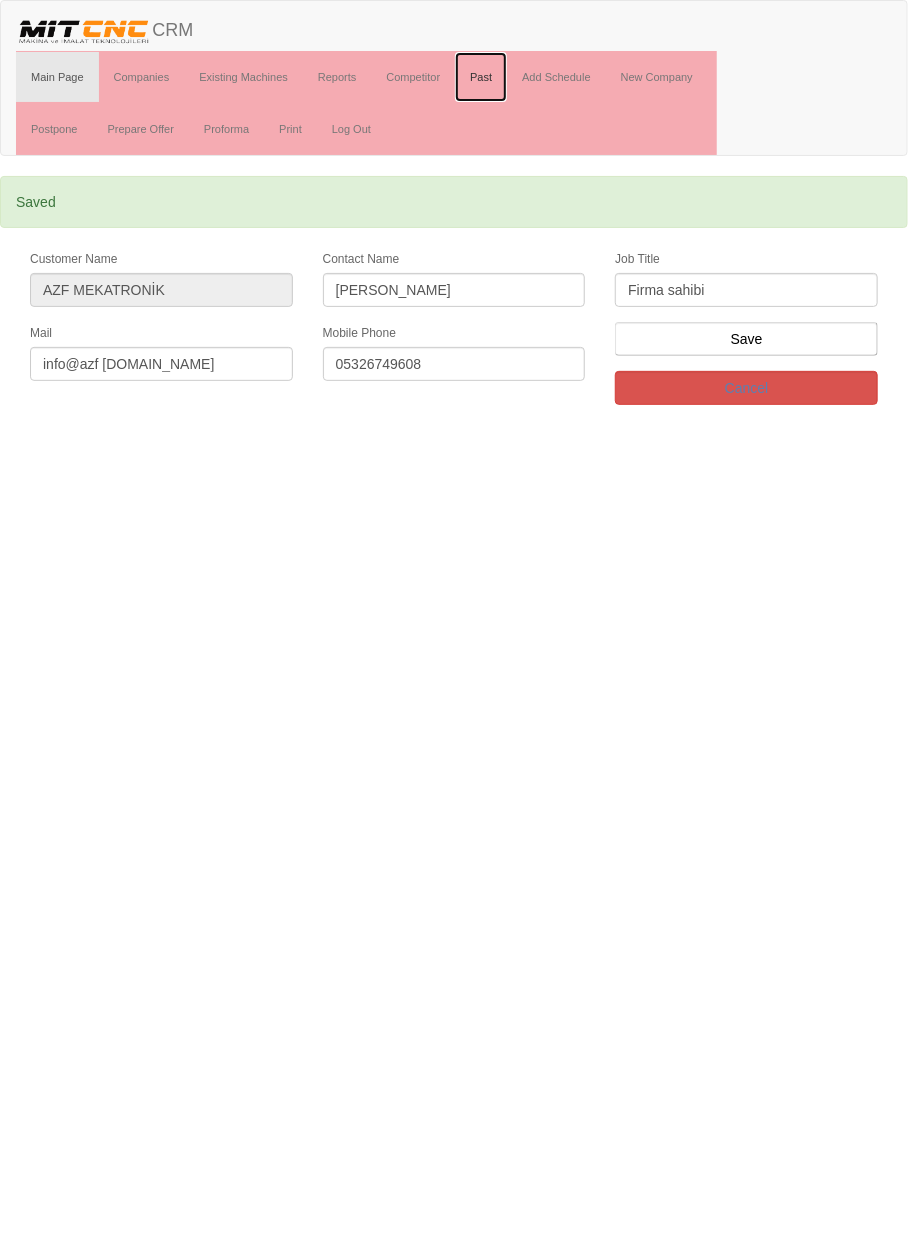click on "Past" at bounding box center (481, 77) 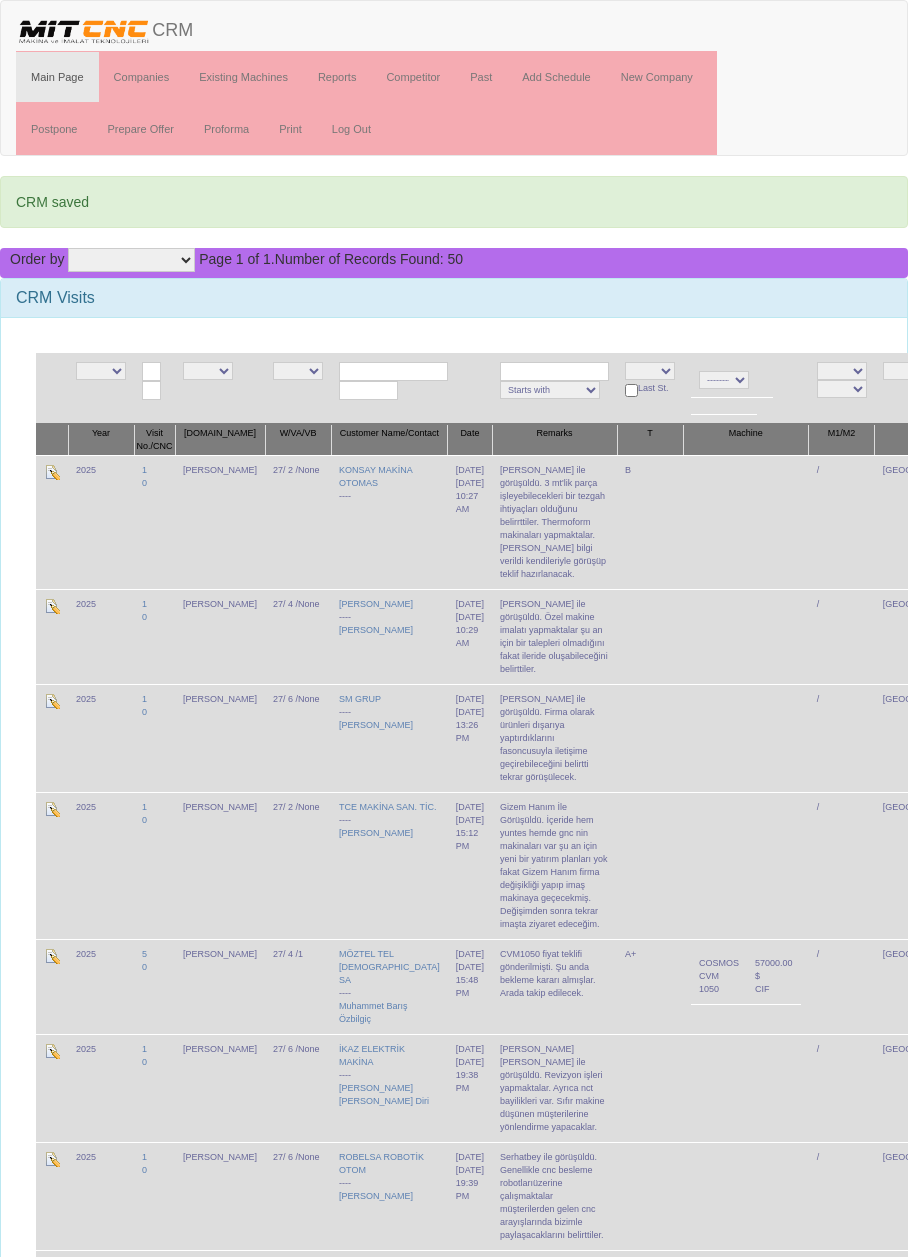 scroll, scrollTop: 0, scrollLeft: 0, axis: both 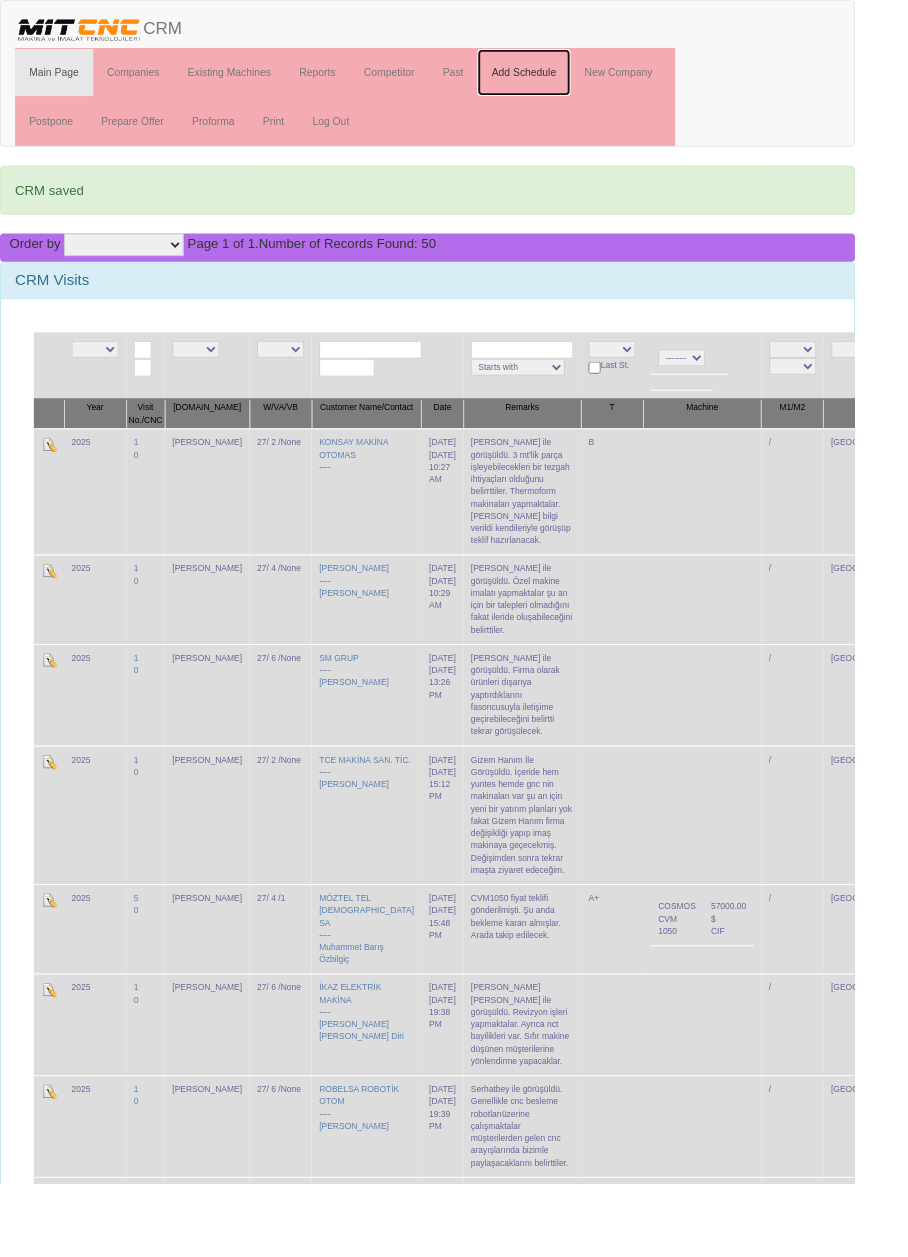 click on "Add Schedule" at bounding box center (556, 77) 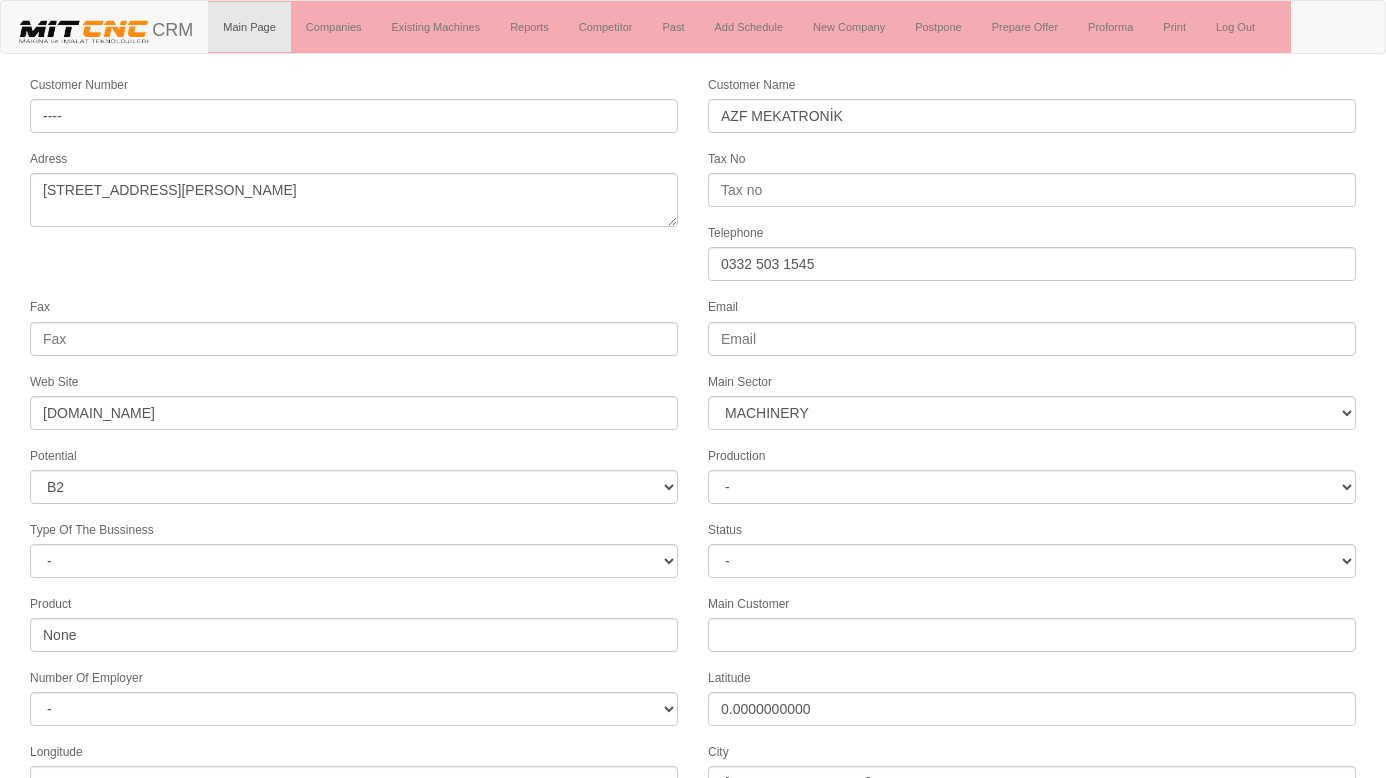 select on "363" 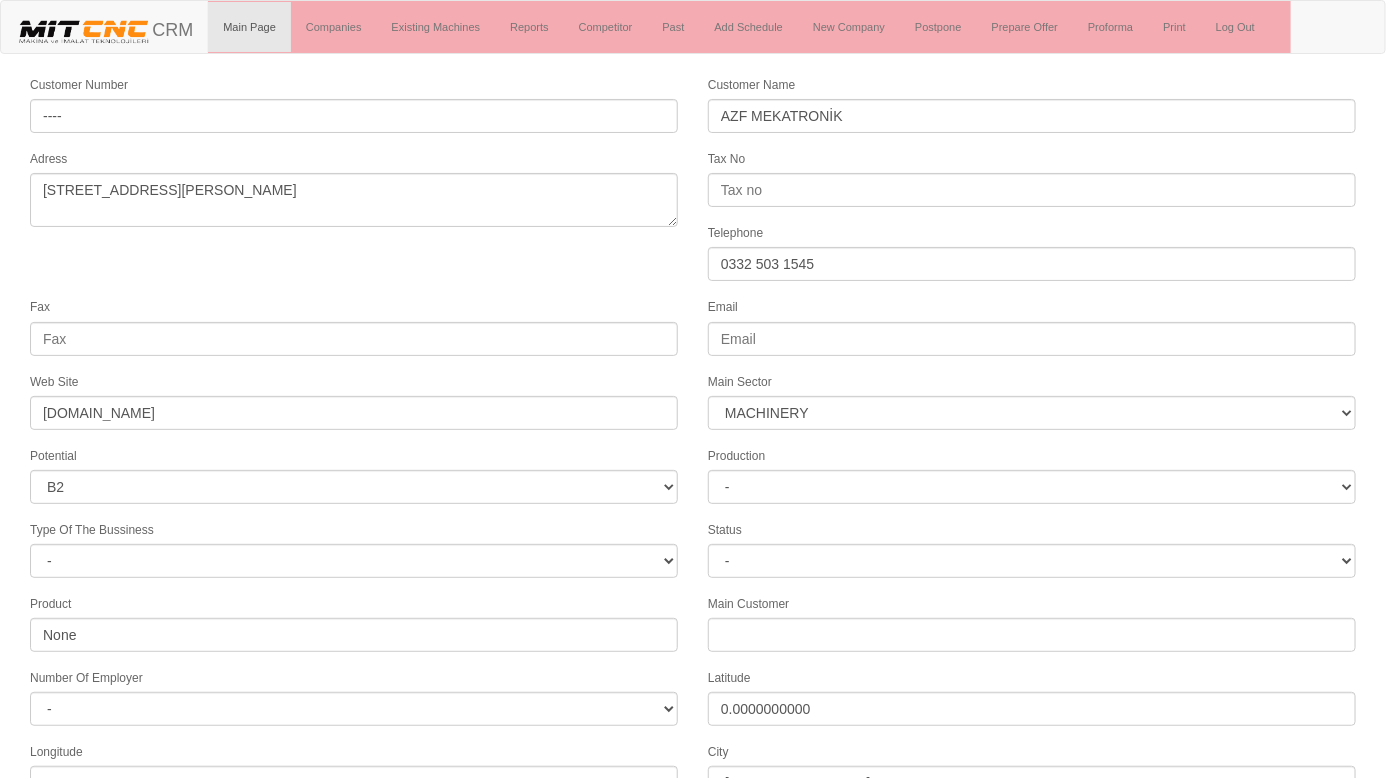 scroll, scrollTop: 116, scrollLeft: 0, axis: vertical 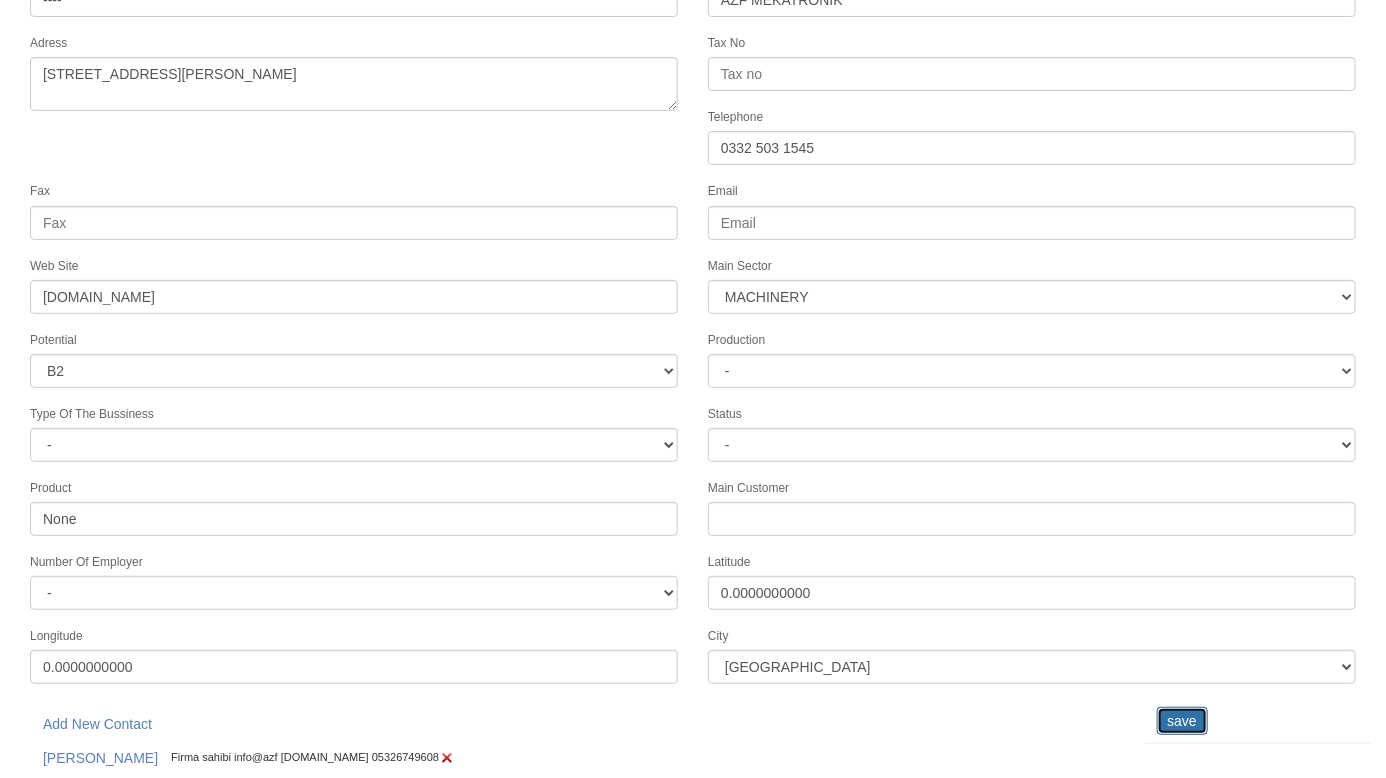 click on "save" at bounding box center [1182, 721] 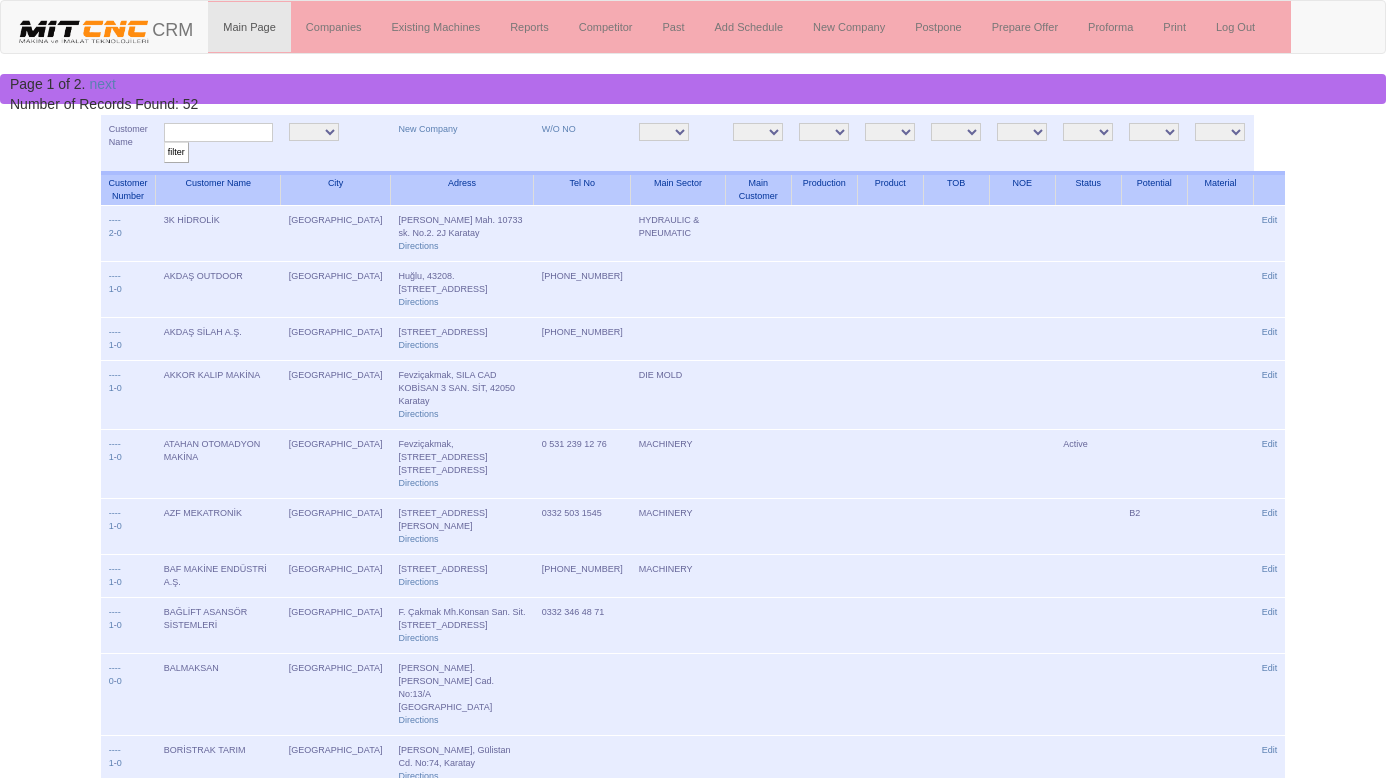 scroll, scrollTop: 0, scrollLeft: 0, axis: both 